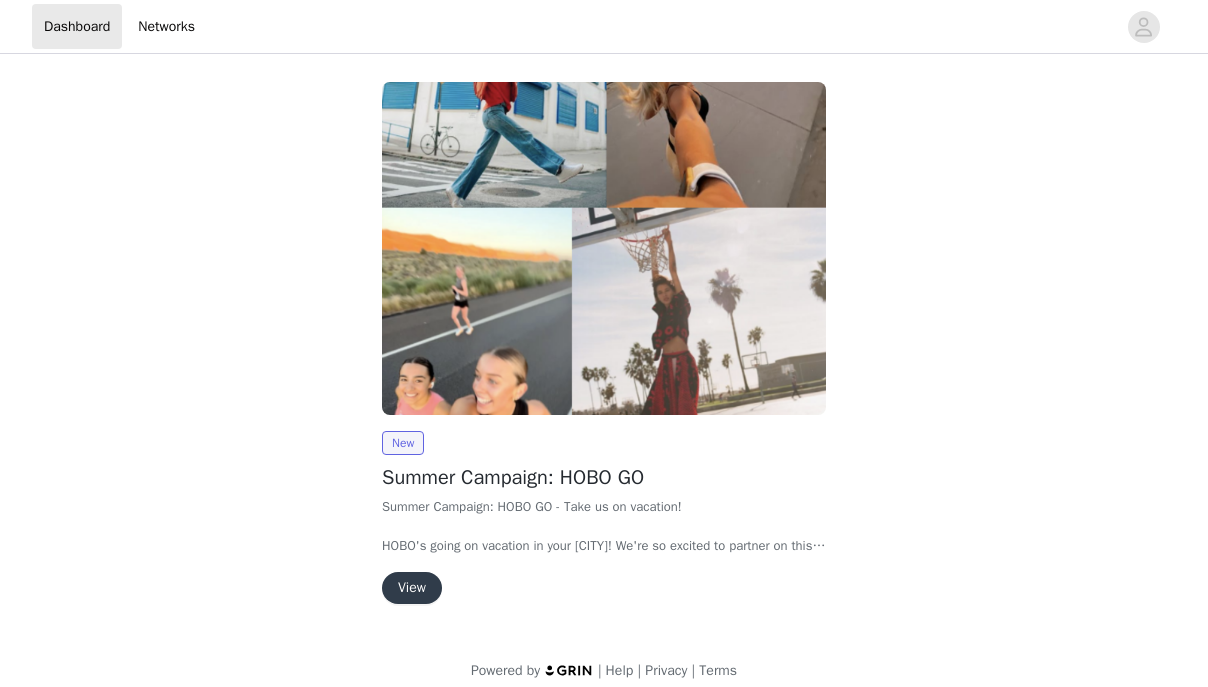 scroll, scrollTop: 0, scrollLeft: 0, axis: both 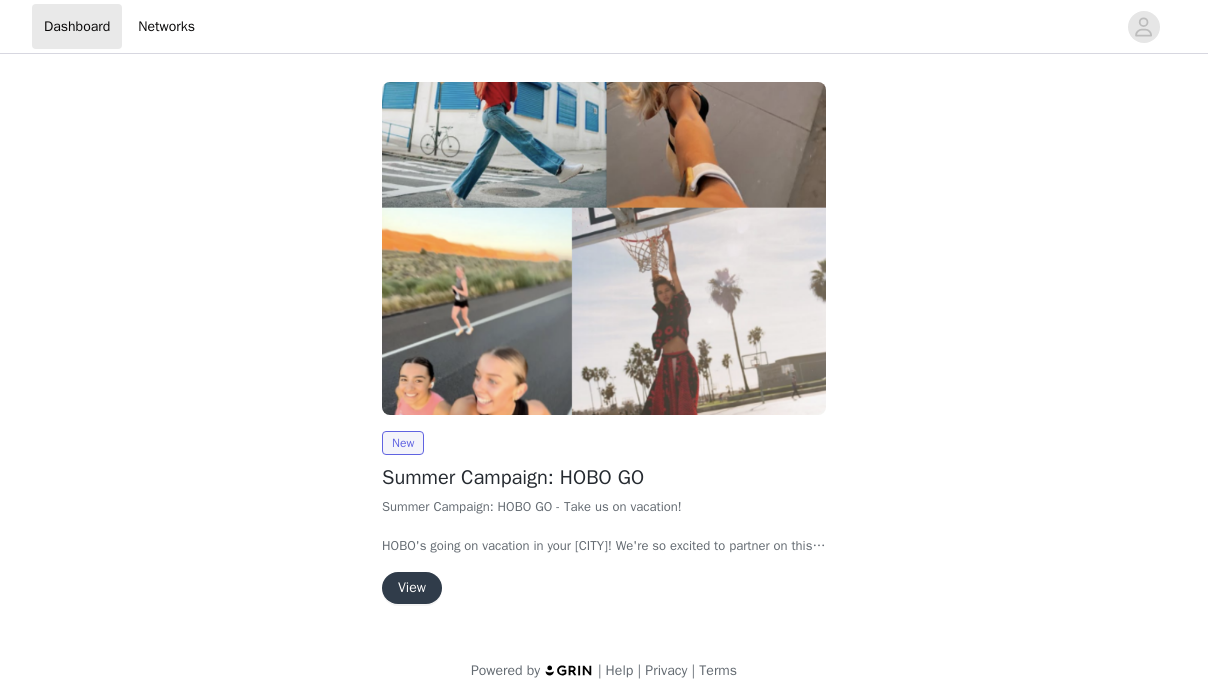 click on "View" at bounding box center (412, 588) 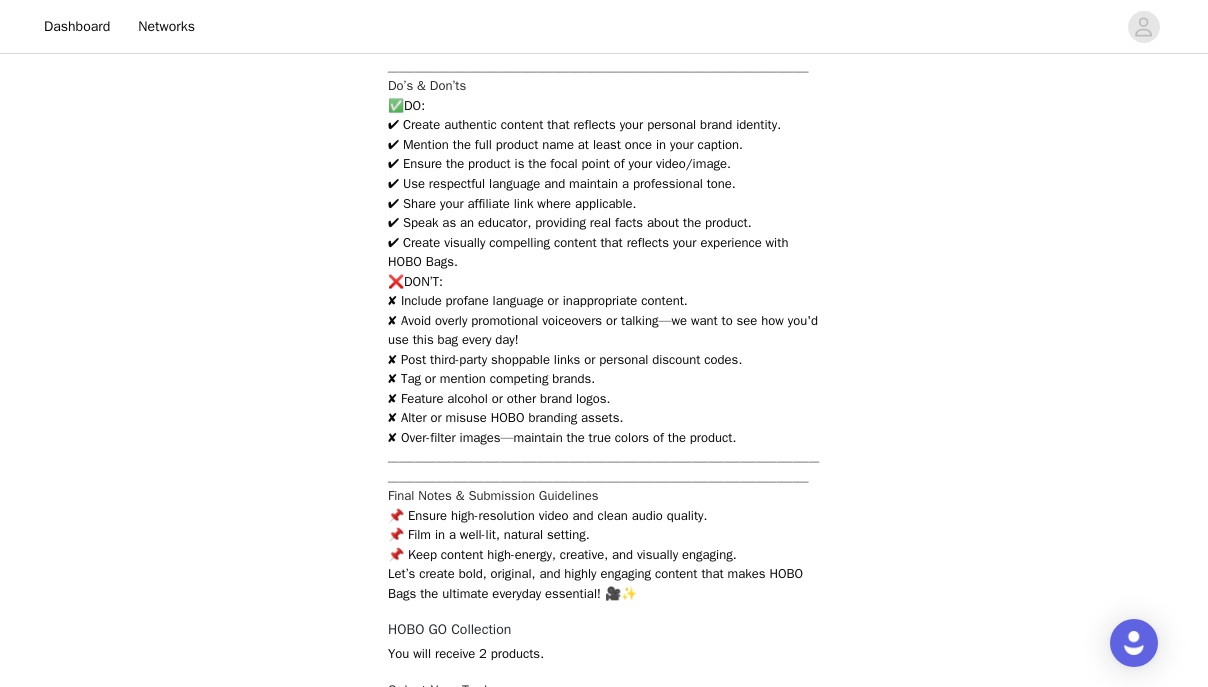 scroll, scrollTop: 3593, scrollLeft: 0, axis: vertical 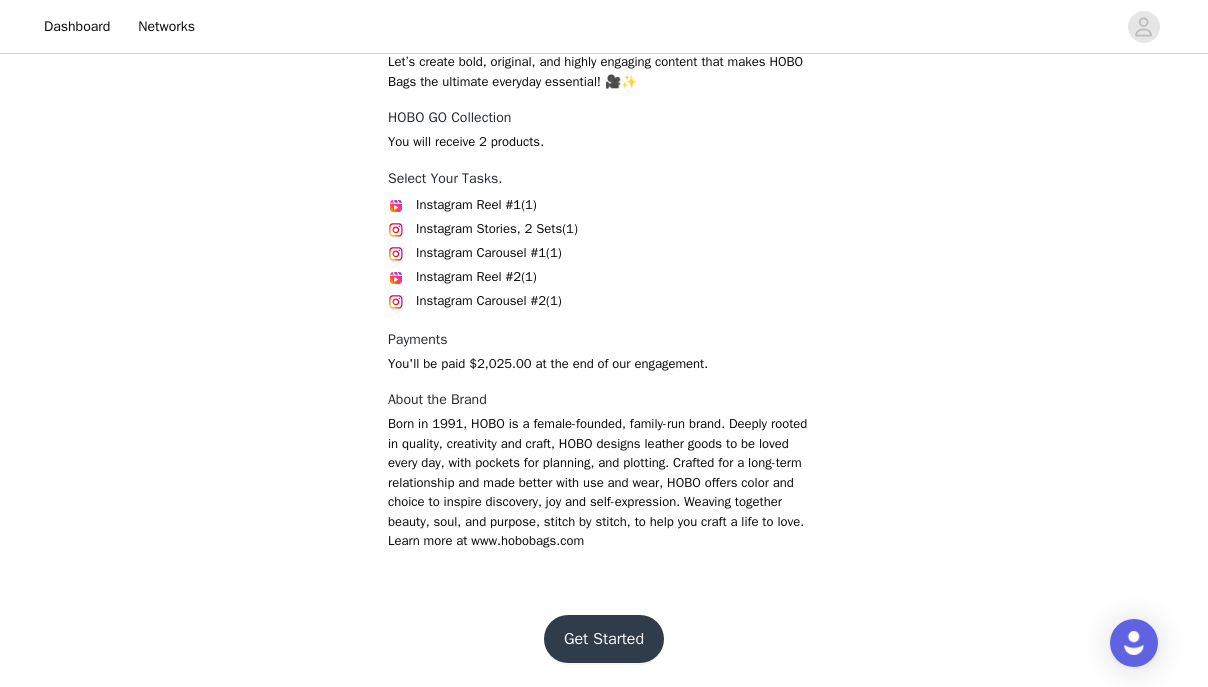 click on "Get Started" at bounding box center (604, 639) 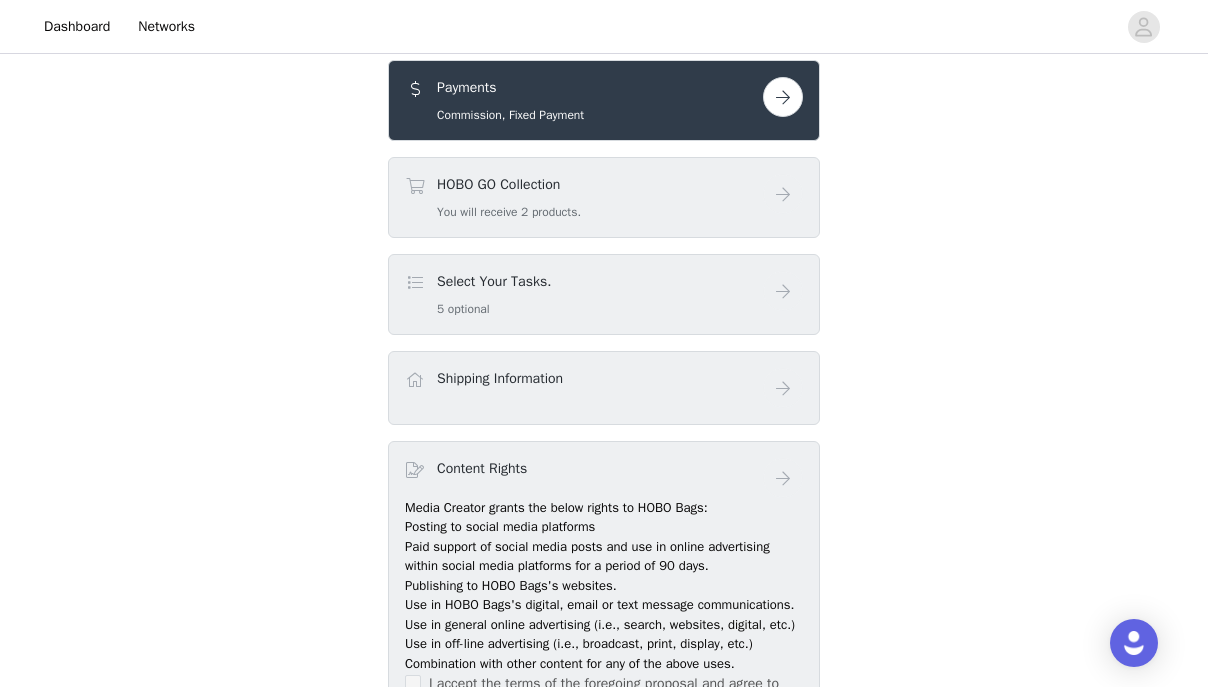 scroll, scrollTop: 392, scrollLeft: 0, axis: vertical 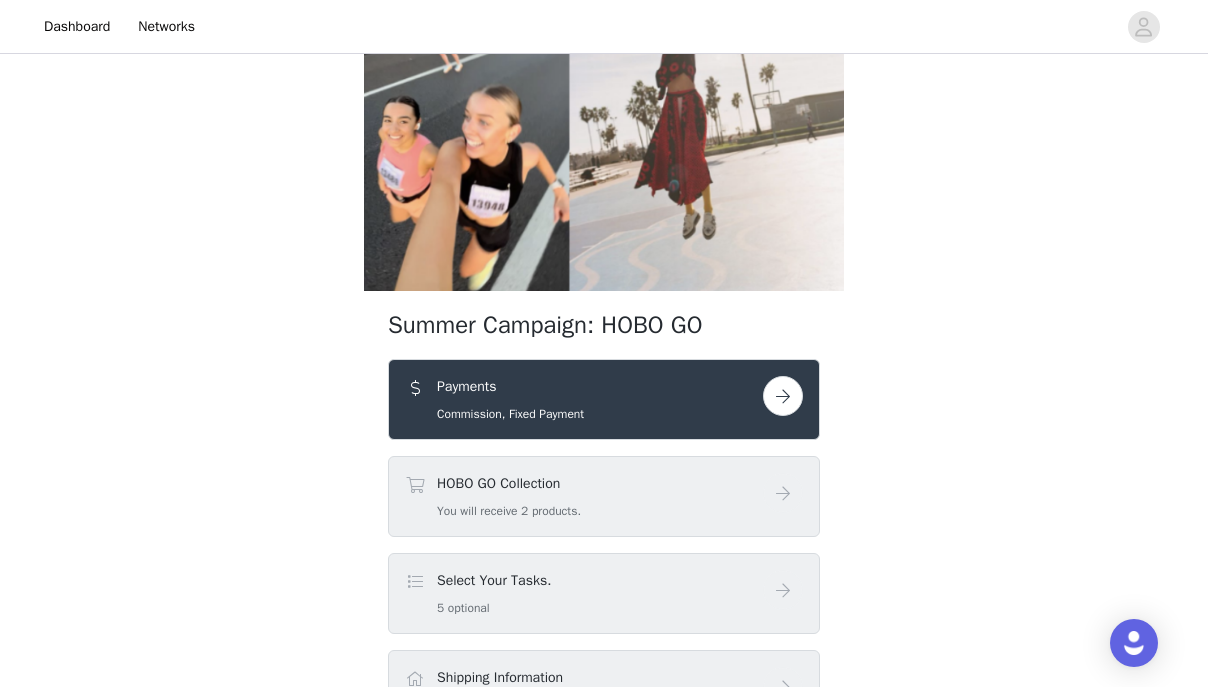 click at bounding box center (783, 396) 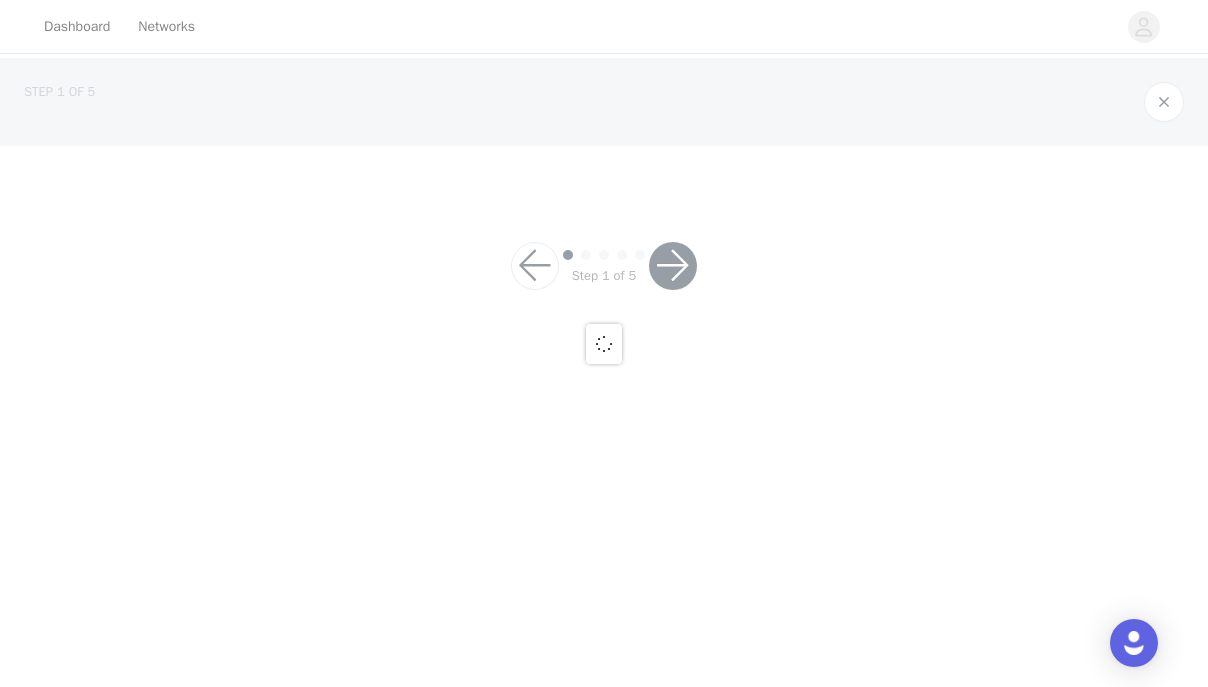 scroll, scrollTop: 0, scrollLeft: 0, axis: both 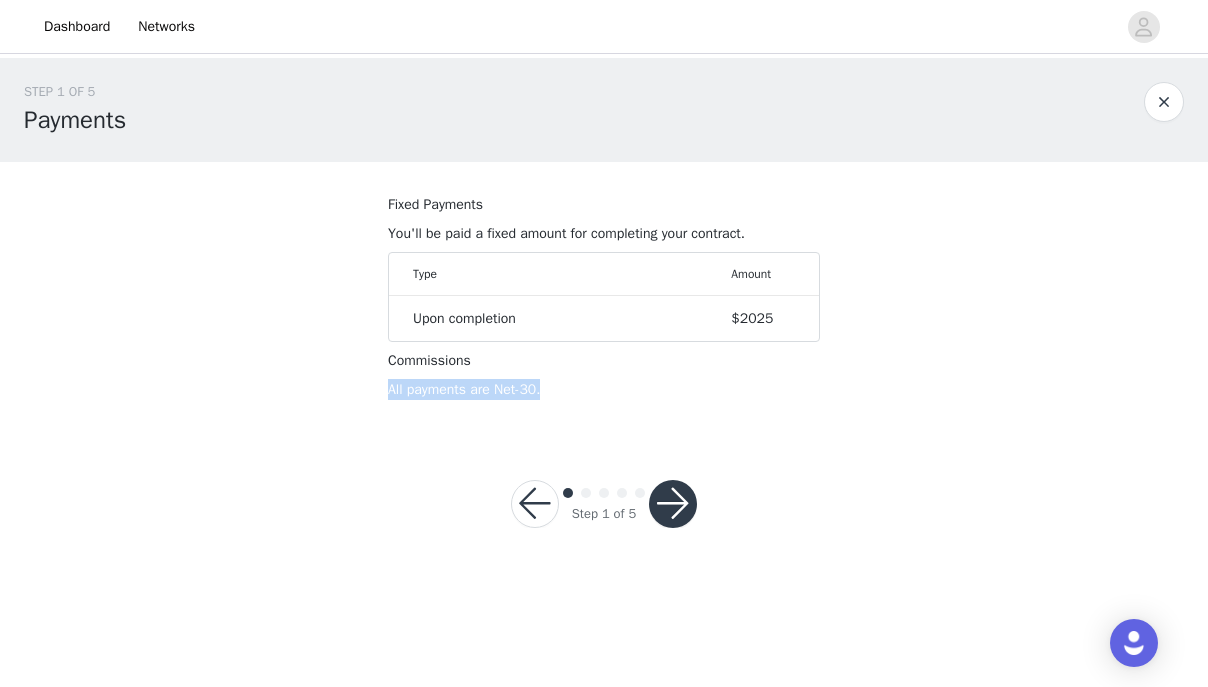 drag, startPoint x: 565, startPoint y: 401, endPoint x: 362, endPoint y: 391, distance: 203.24615 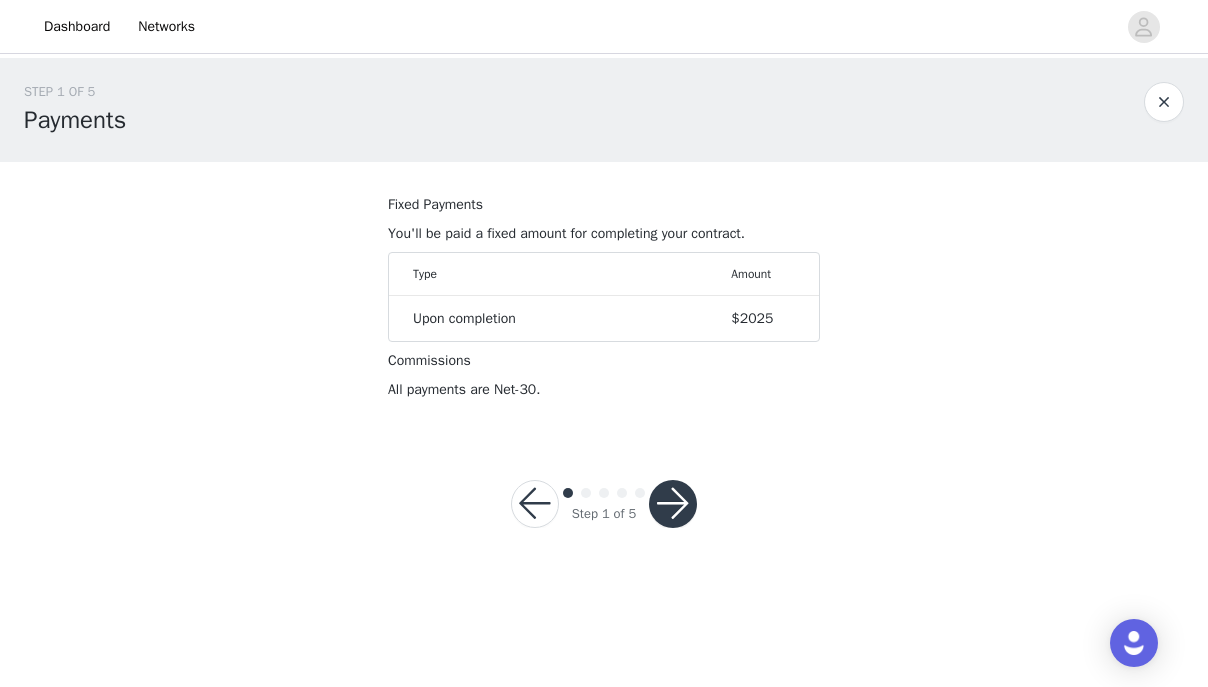 click at bounding box center (673, 504) 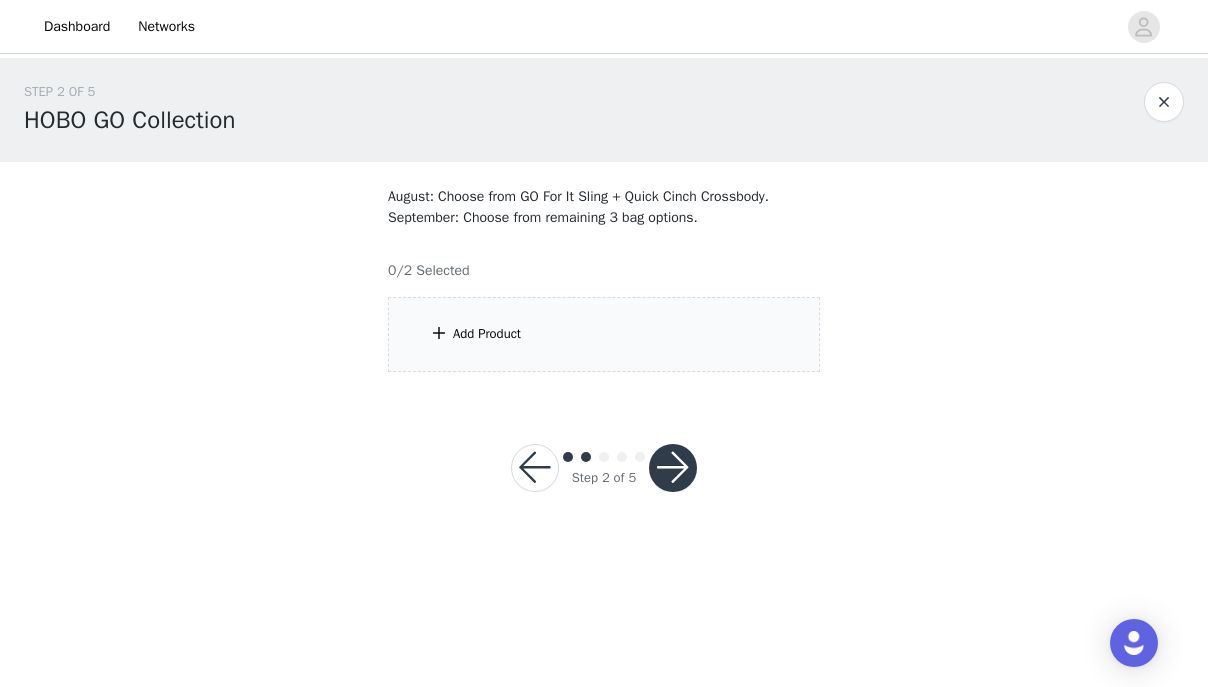 click on "Add Product" at bounding box center [604, 334] 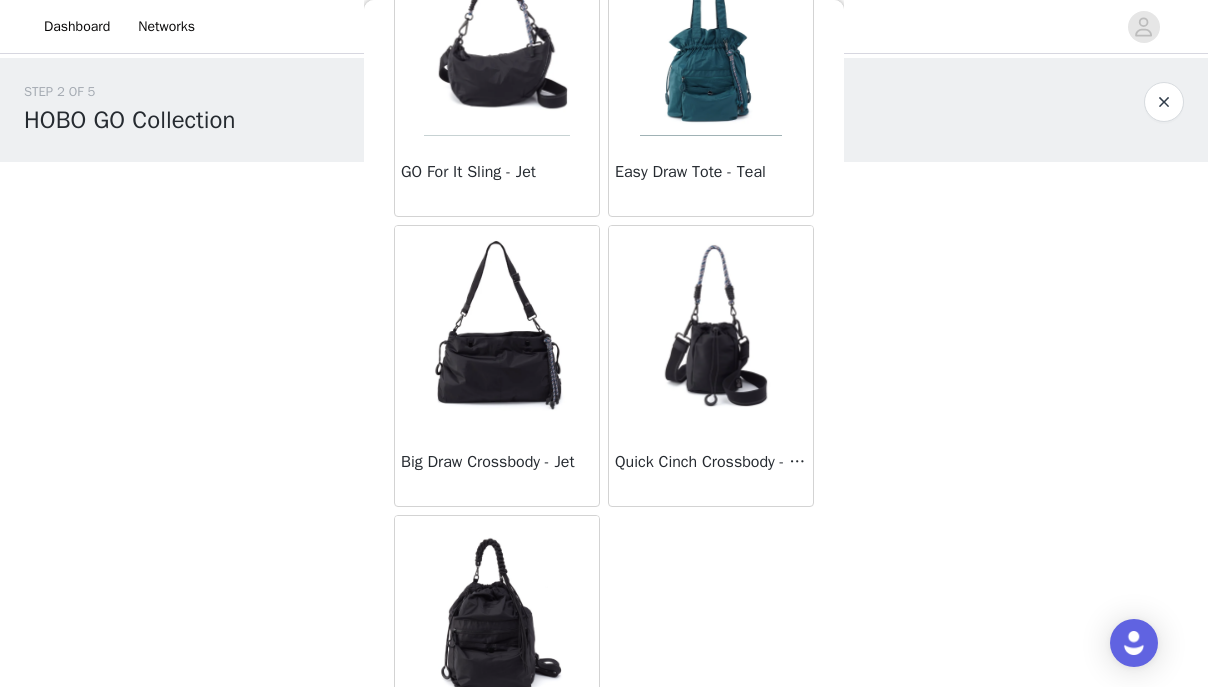 scroll, scrollTop: 200, scrollLeft: 0, axis: vertical 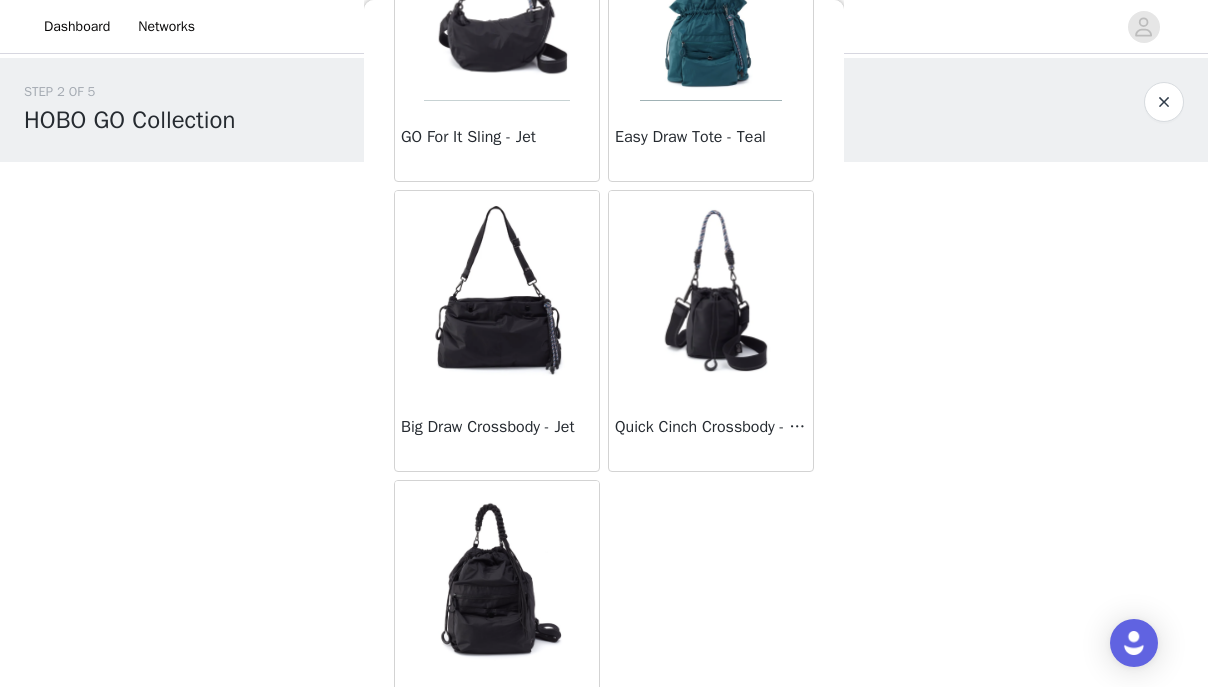 click at bounding box center (497, 291) 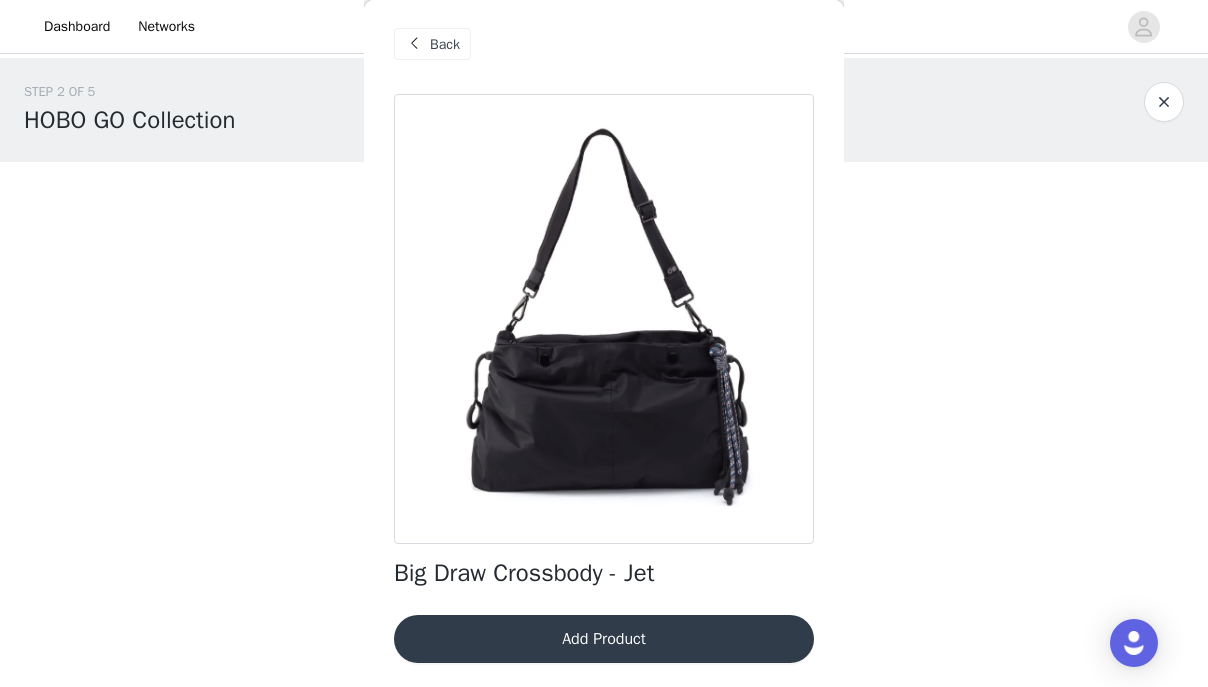 scroll, scrollTop: 6, scrollLeft: 0, axis: vertical 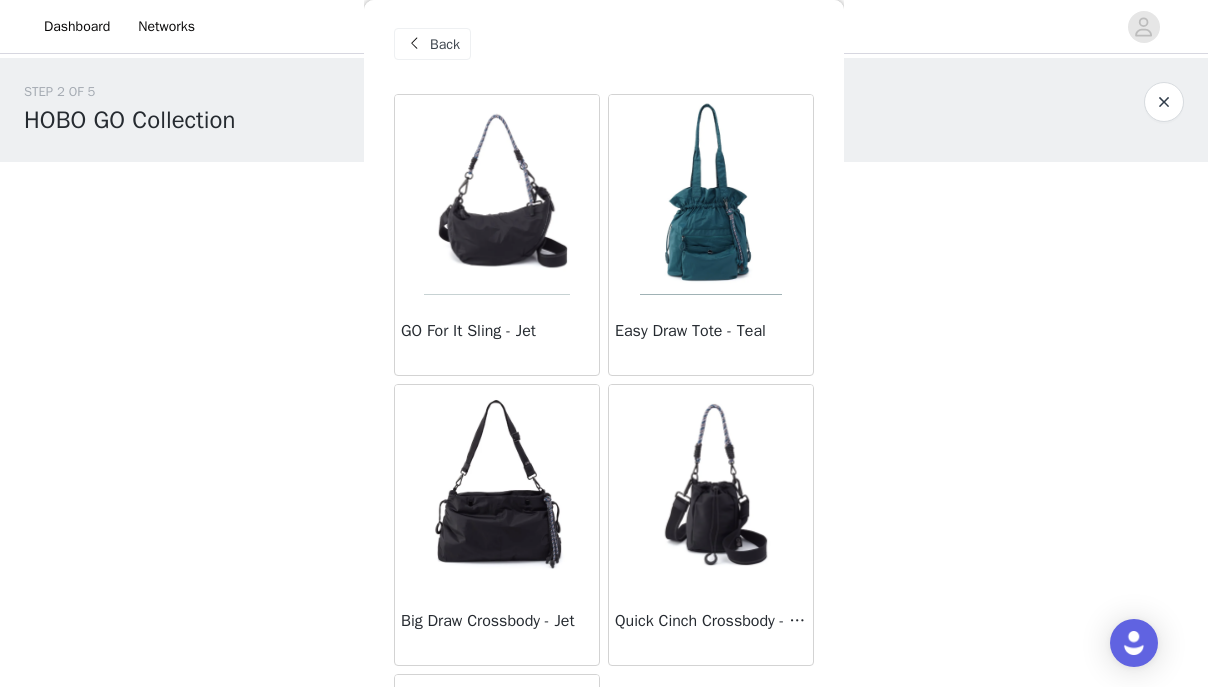 click on "GO For It Sling - Jet" at bounding box center [497, 331] 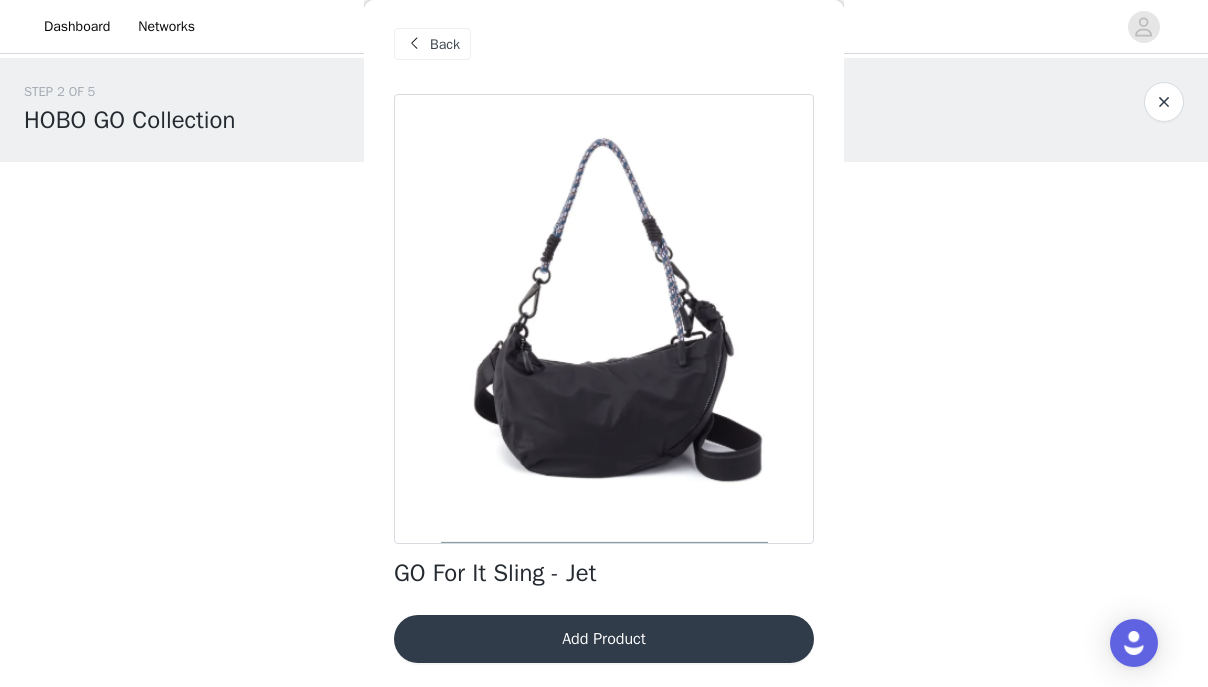 click at bounding box center [414, 44] 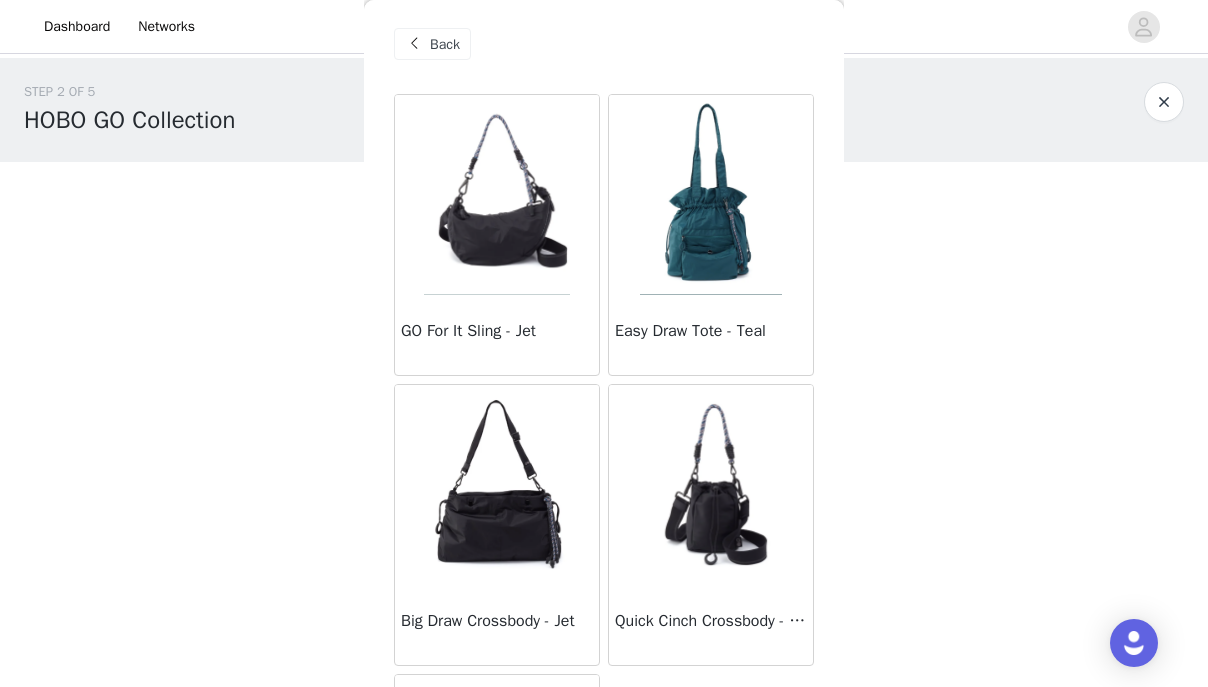 click at bounding box center (711, 195) 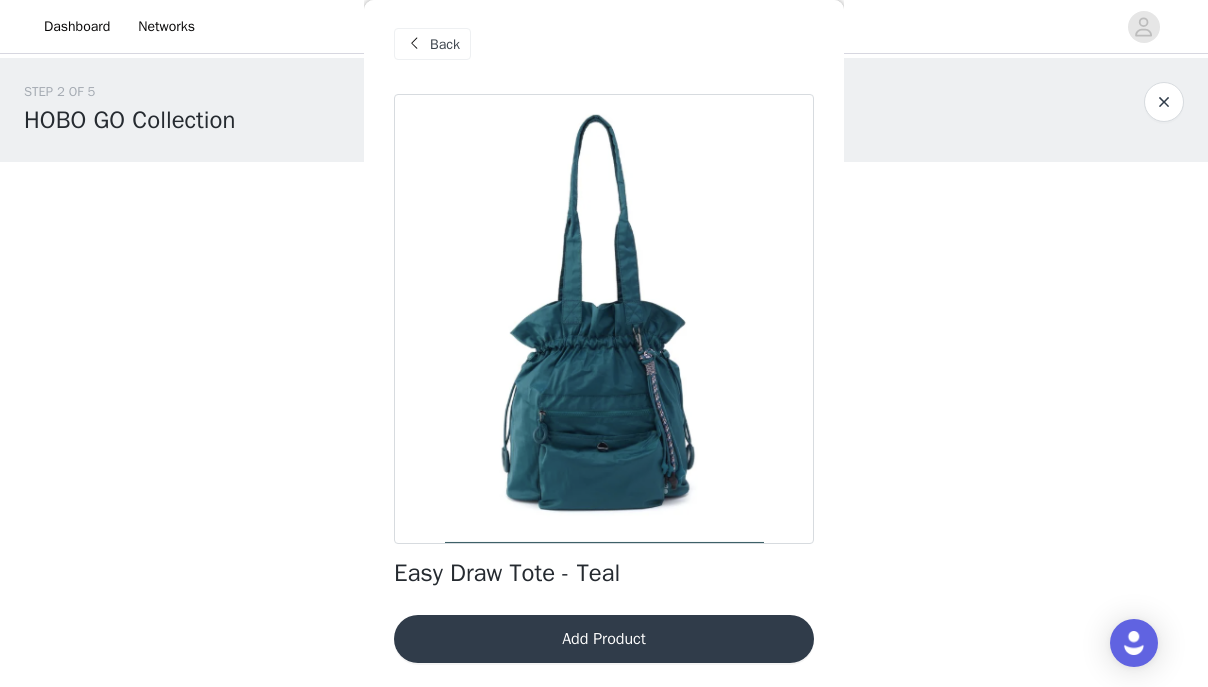 click on "Back" at bounding box center (445, 44) 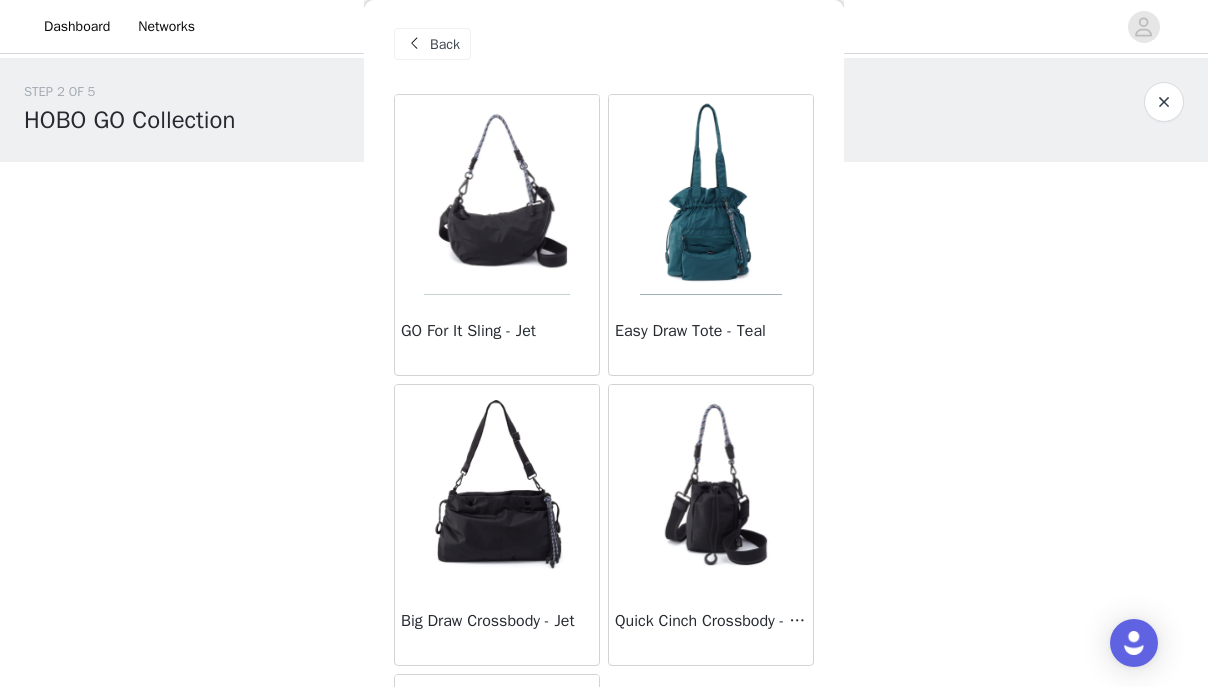 click at bounding box center (711, 485) 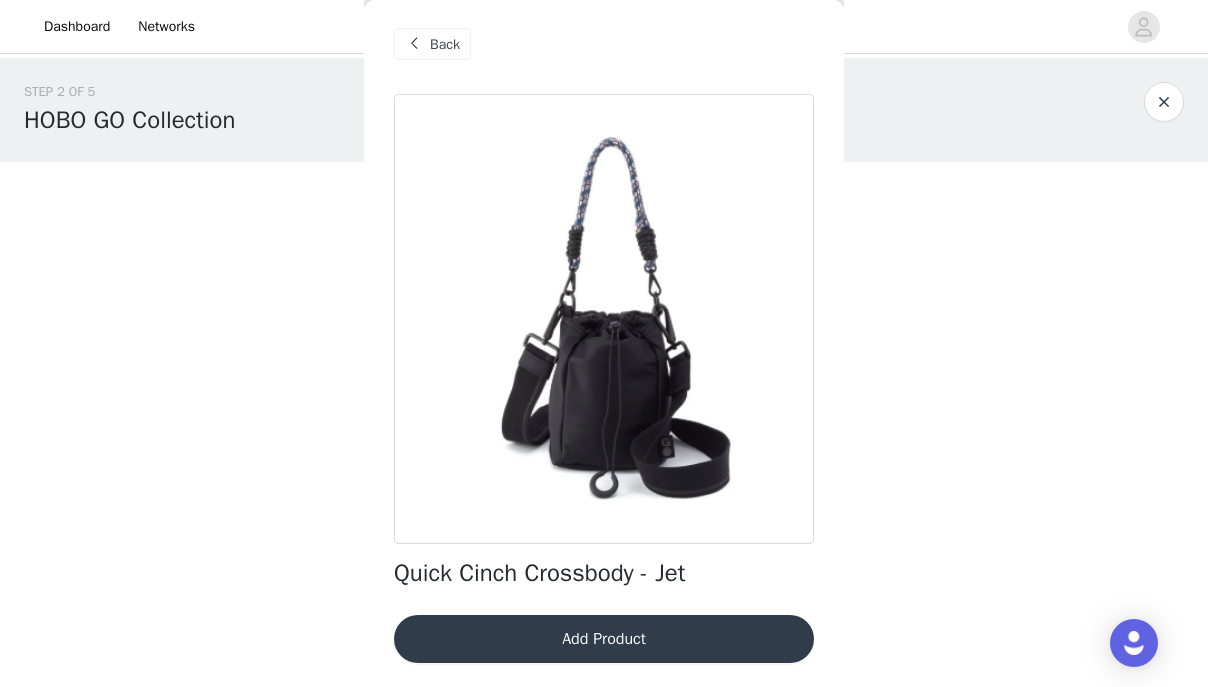 click at bounding box center [414, 44] 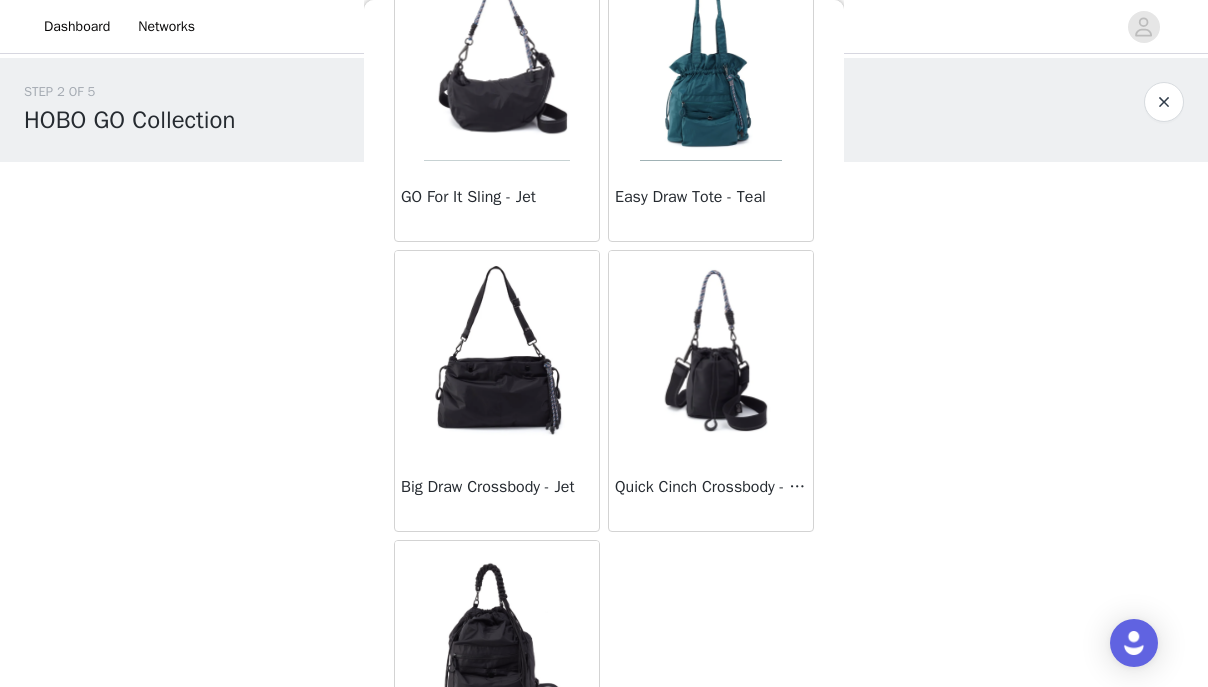 scroll, scrollTop: 279, scrollLeft: 0, axis: vertical 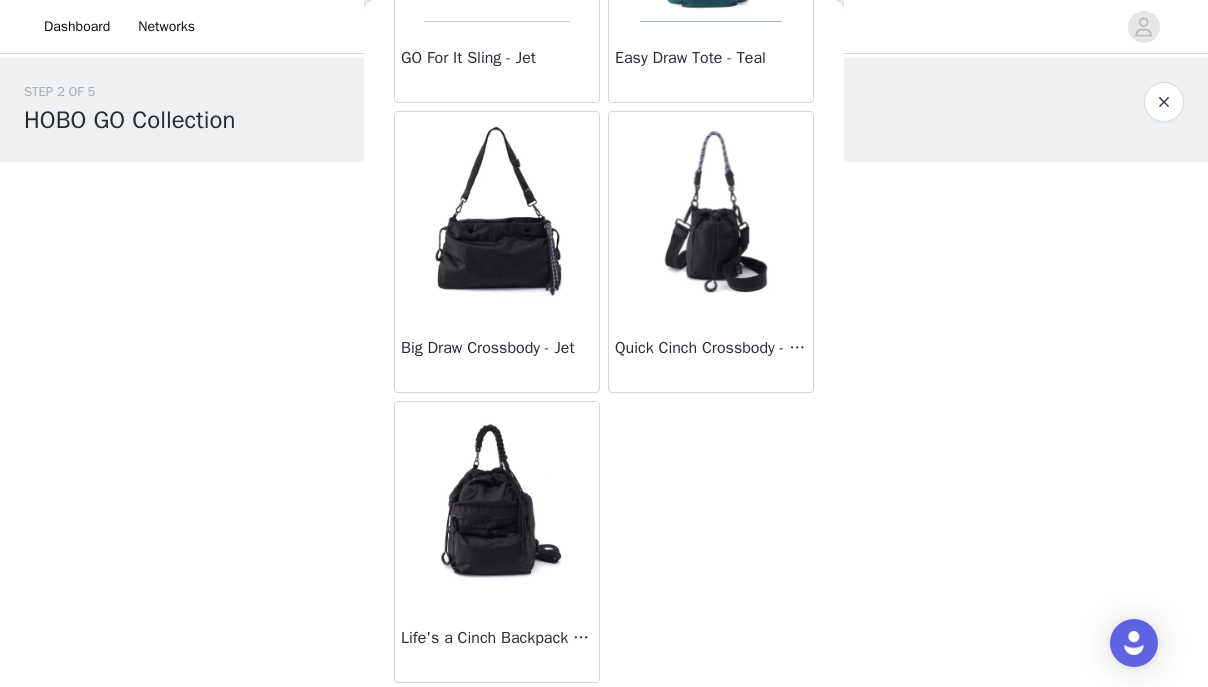 click at bounding box center [497, 502] 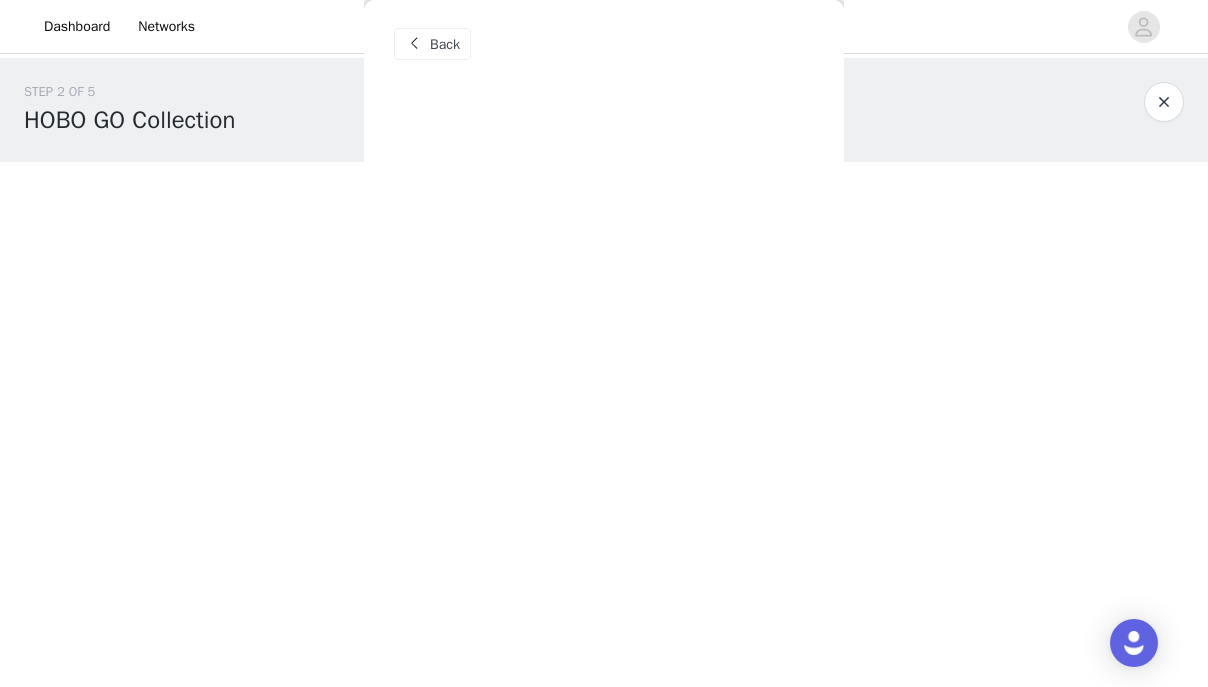 scroll, scrollTop: 6, scrollLeft: 0, axis: vertical 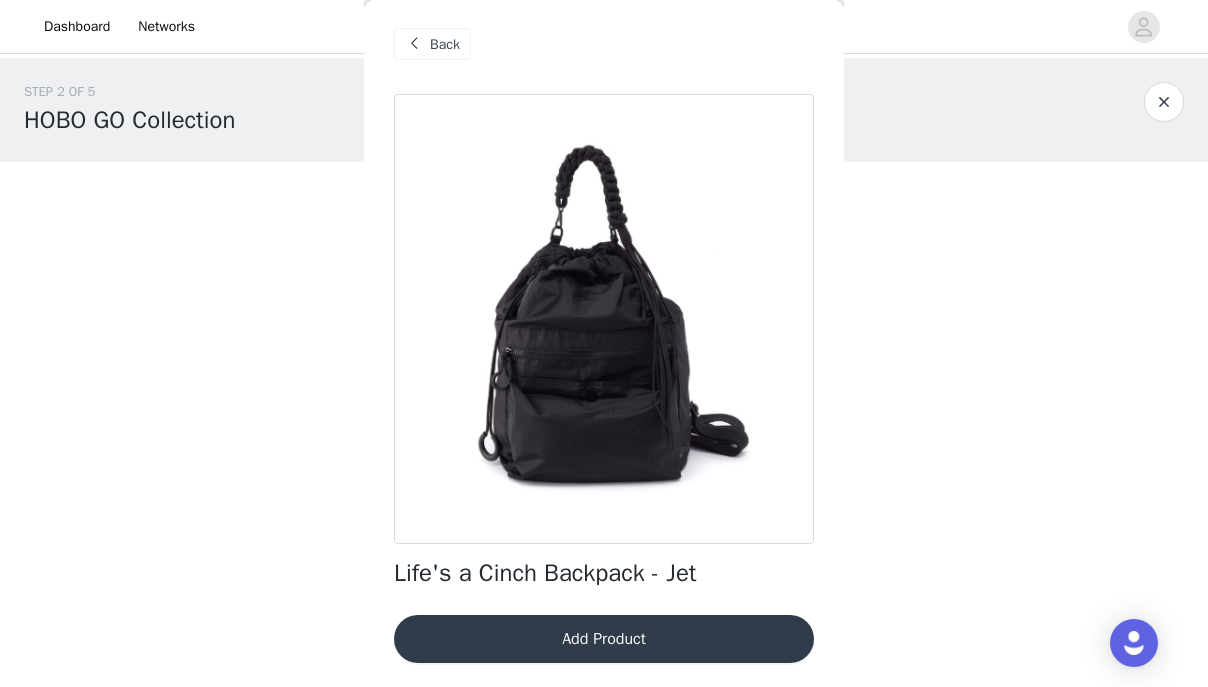 click on "Back" at bounding box center (432, 44) 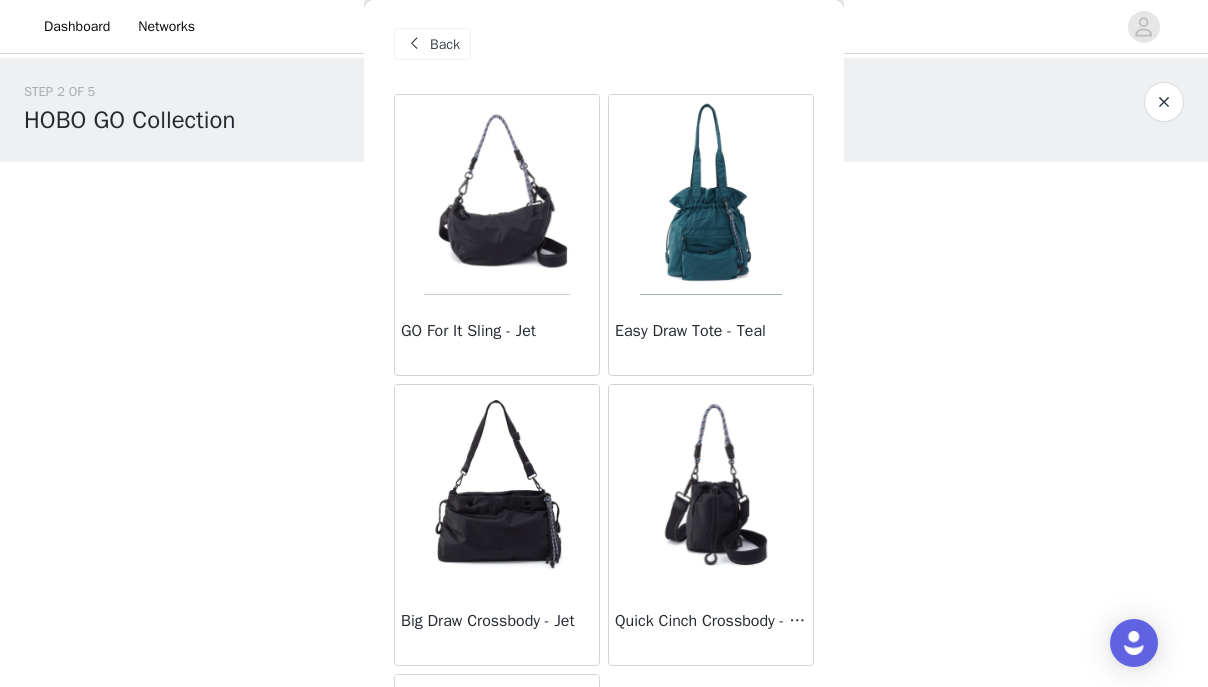click at bounding box center (497, 195) 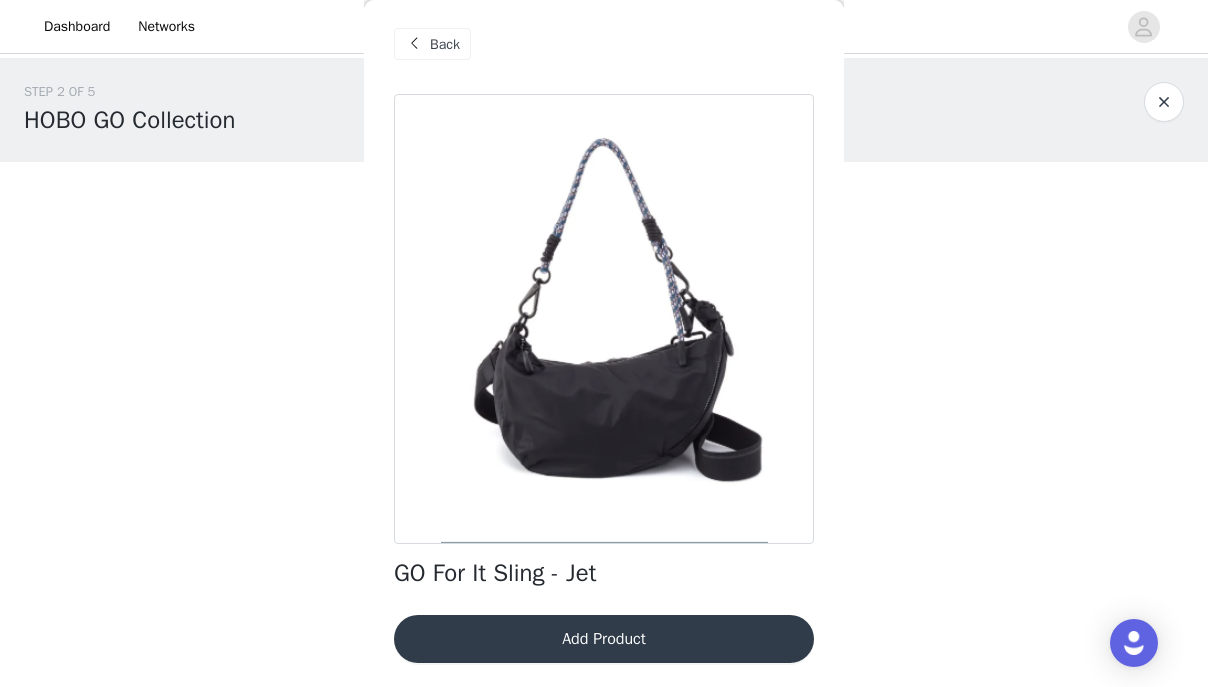 click on "Add Product" at bounding box center (604, 639) 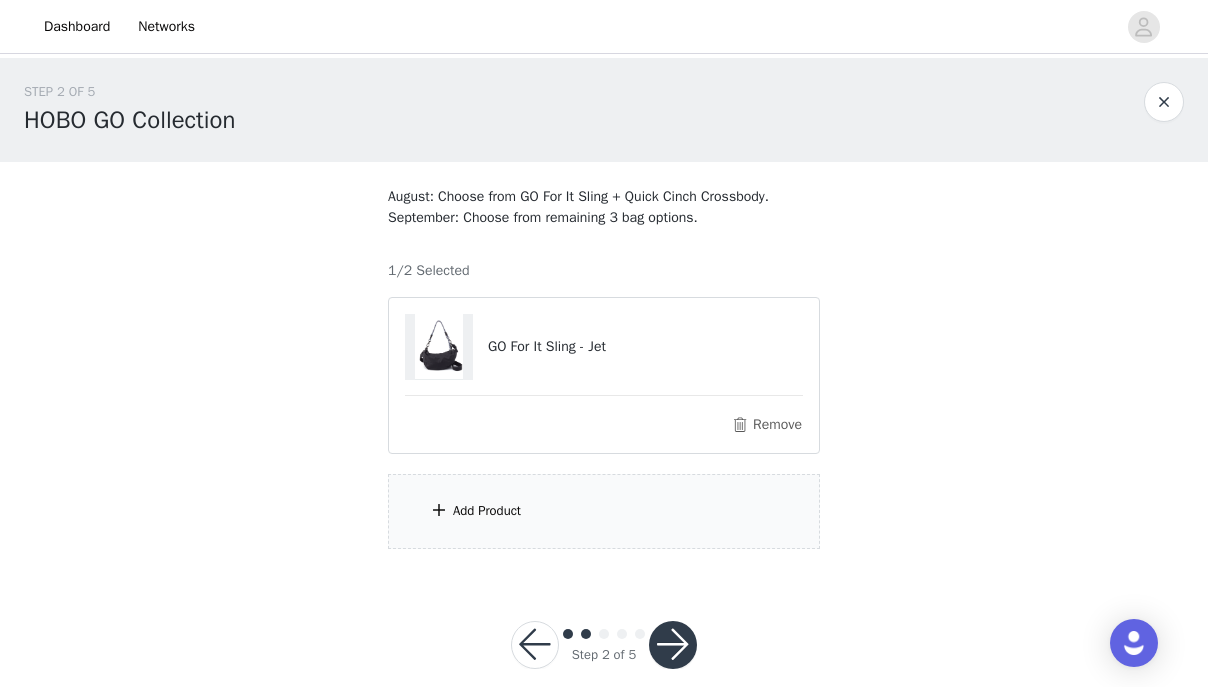 click on "Add Product" at bounding box center [604, 511] 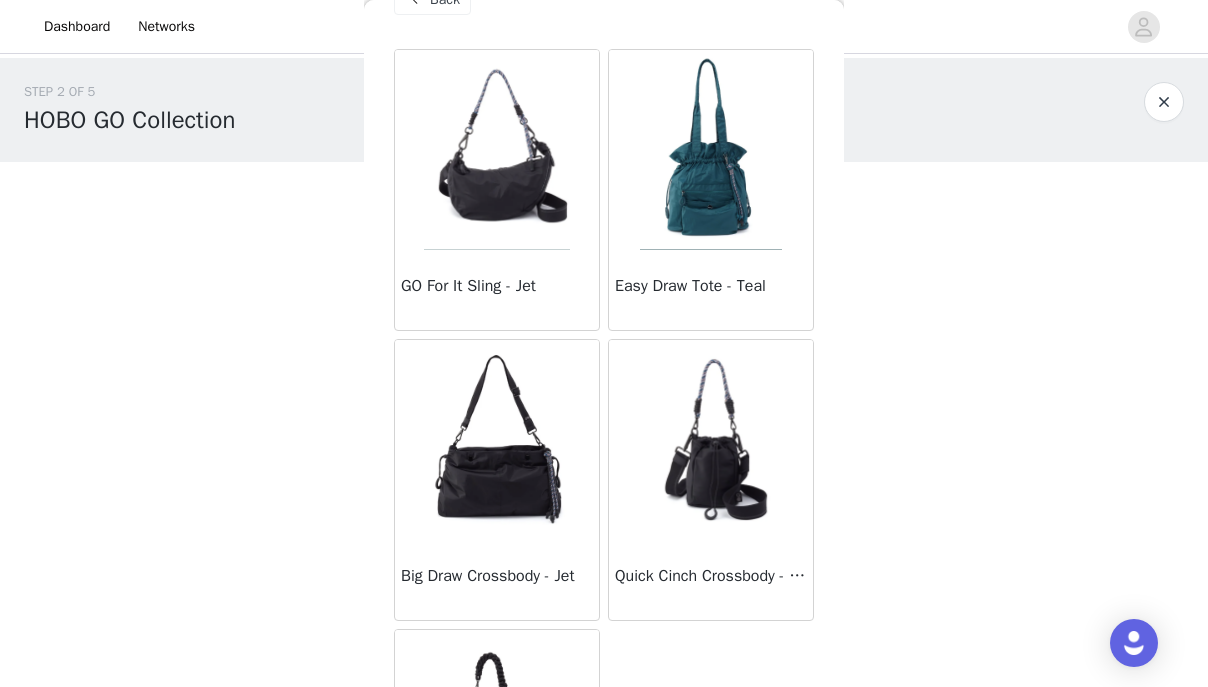 scroll, scrollTop: 49, scrollLeft: 0, axis: vertical 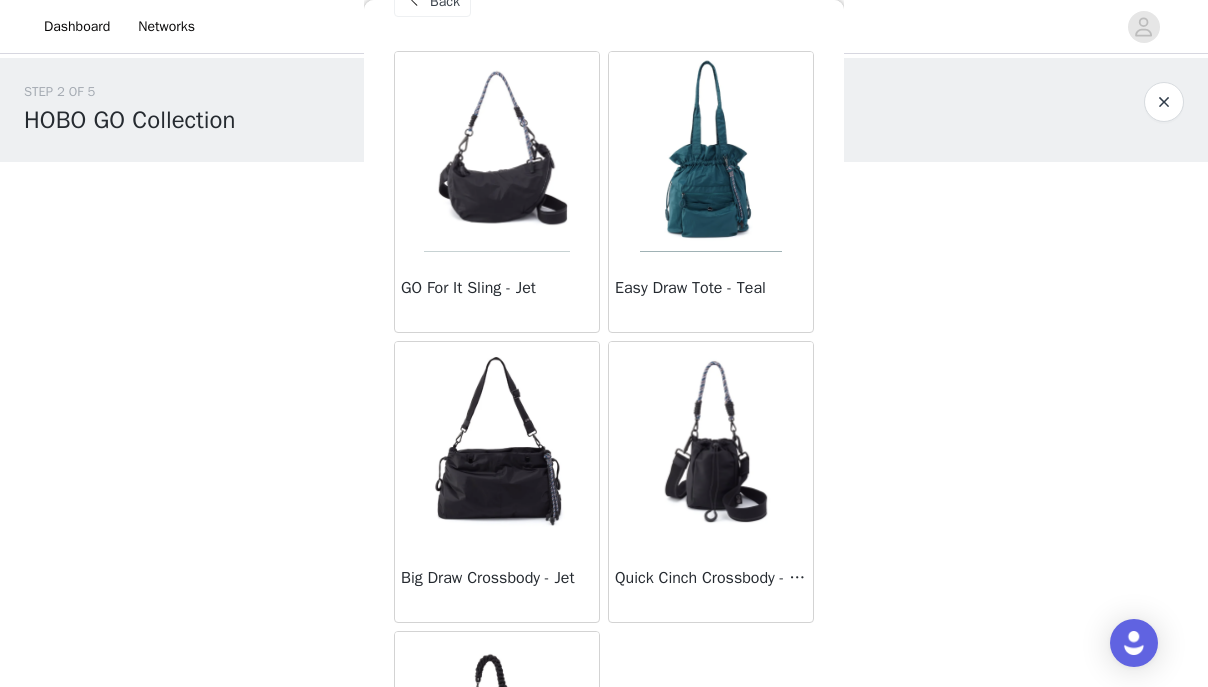 click at bounding box center (497, 442) 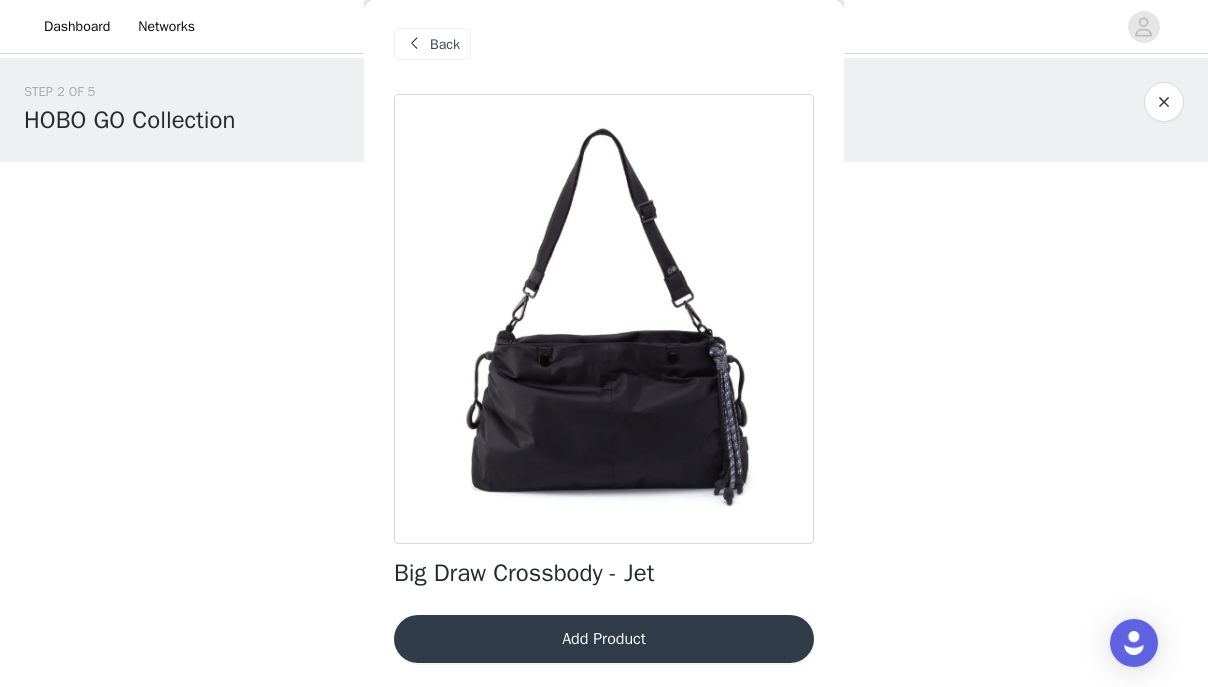 scroll, scrollTop: 6, scrollLeft: 0, axis: vertical 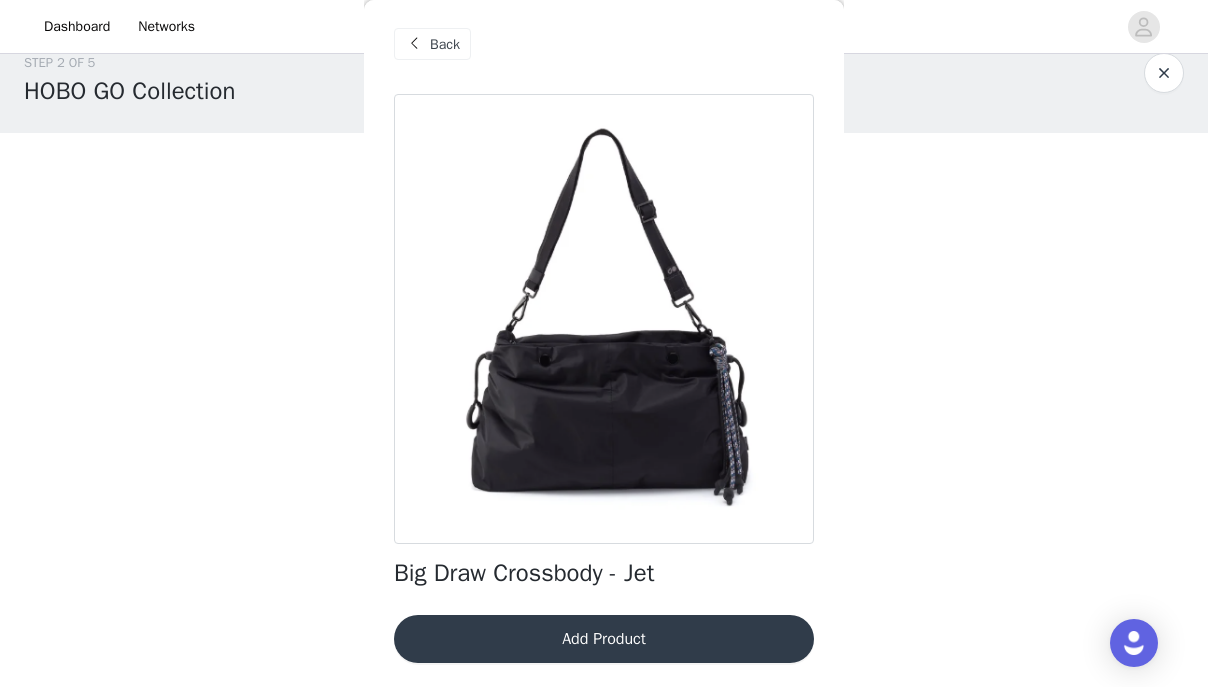 click on "Add Product" at bounding box center [604, 639] 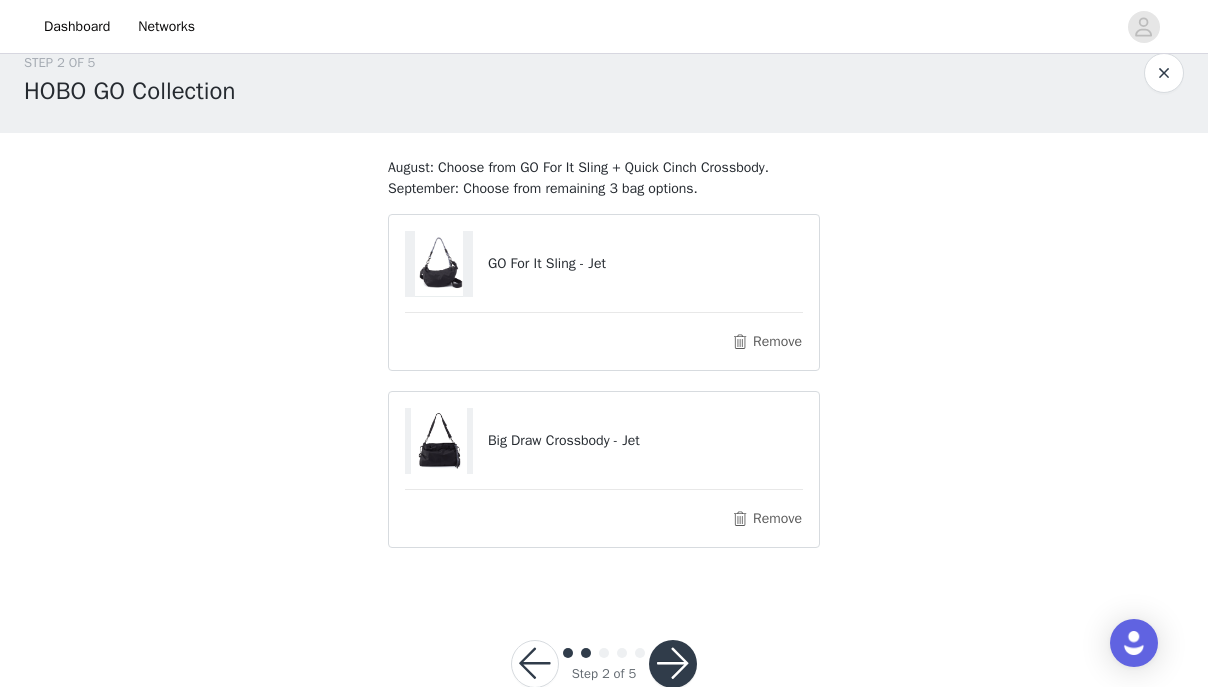click at bounding box center (673, 664) 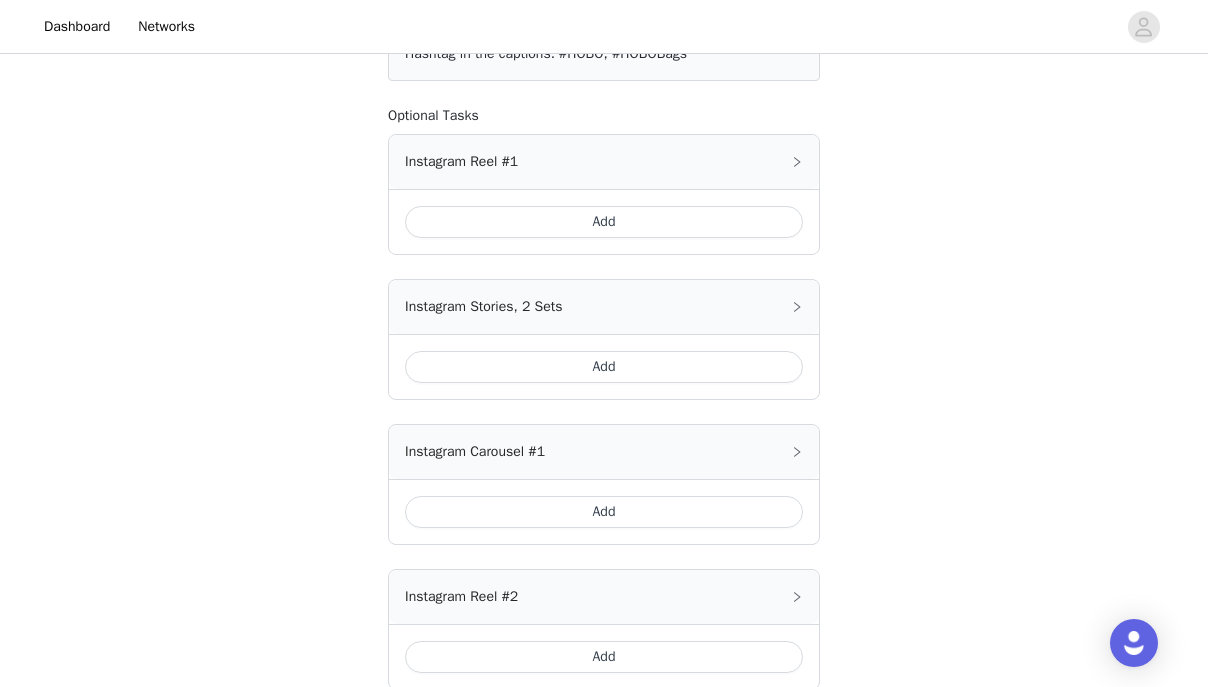 scroll, scrollTop: 221, scrollLeft: 0, axis: vertical 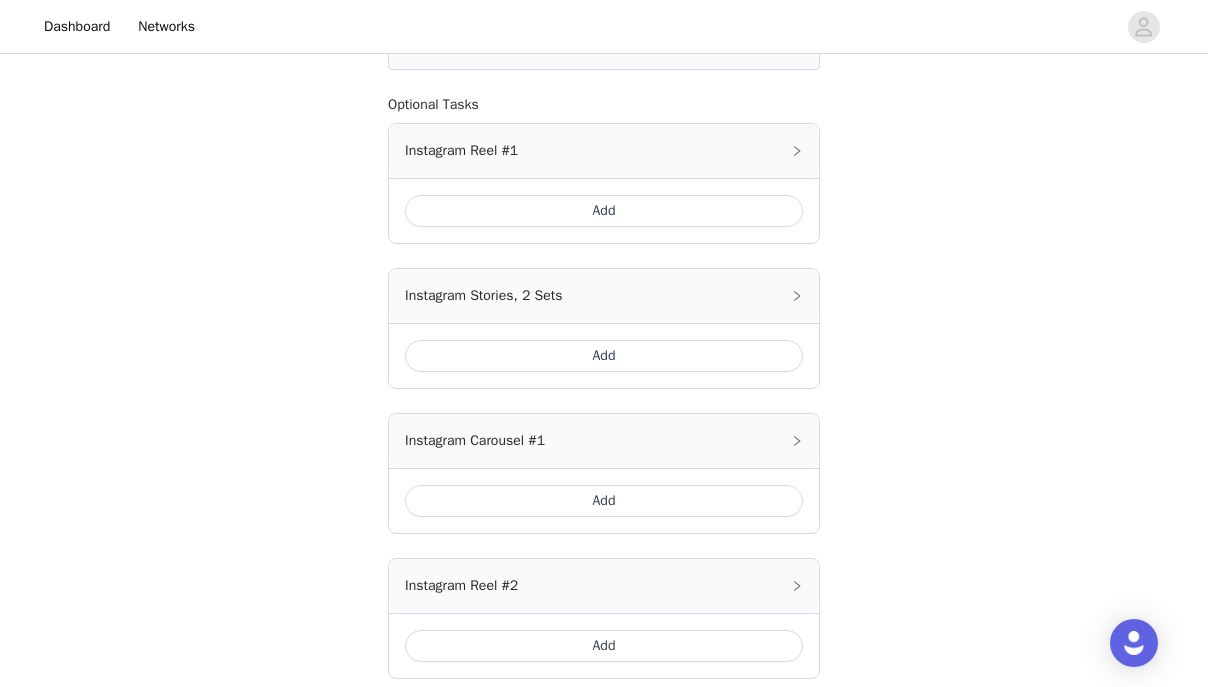click on "Add" at bounding box center (604, 211) 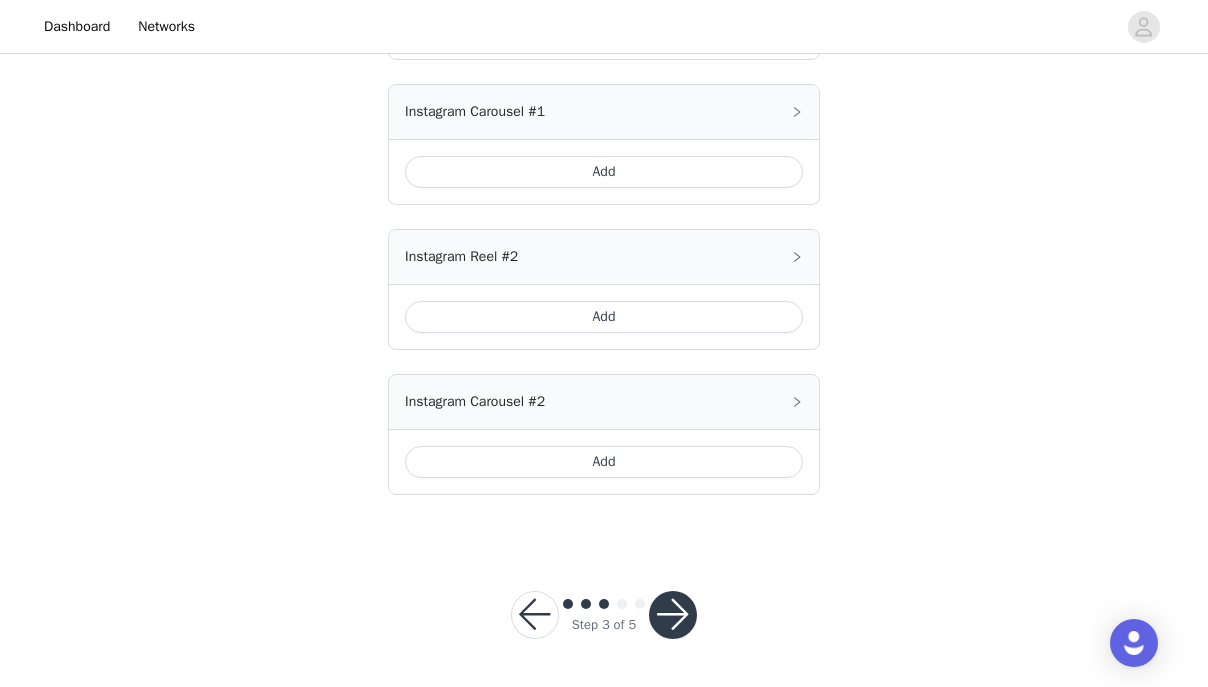 scroll, scrollTop: 1625, scrollLeft: 0, axis: vertical 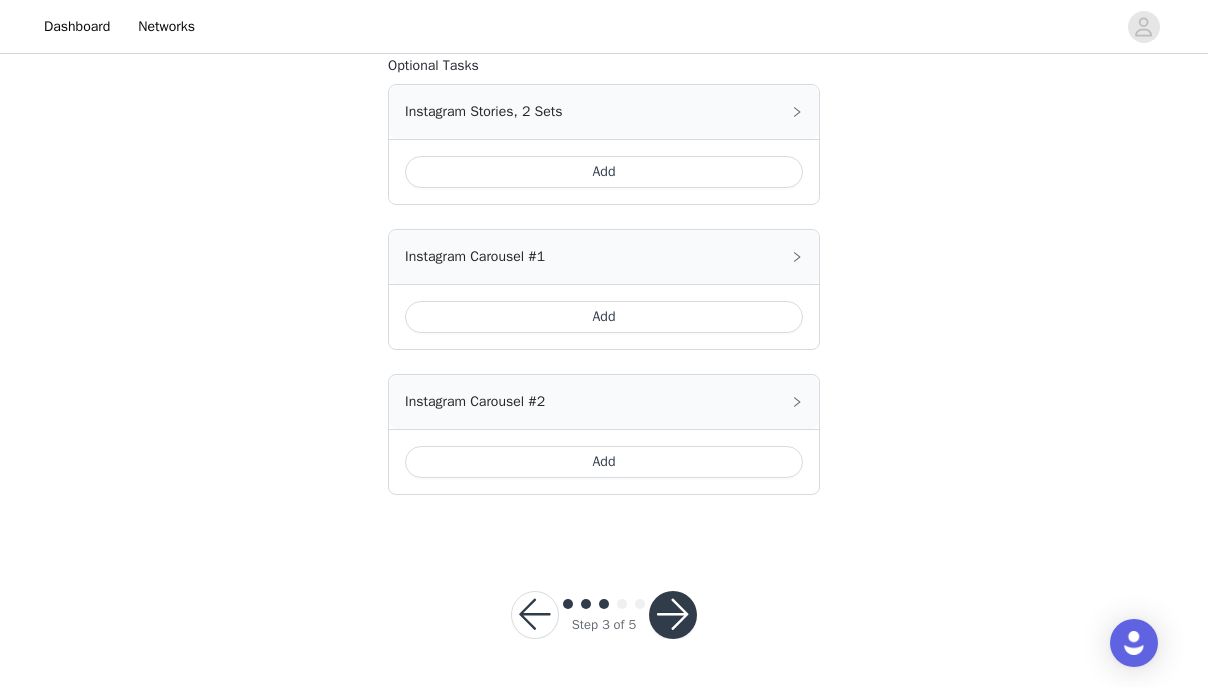 click on "Add" at bounding box center (604, 172) 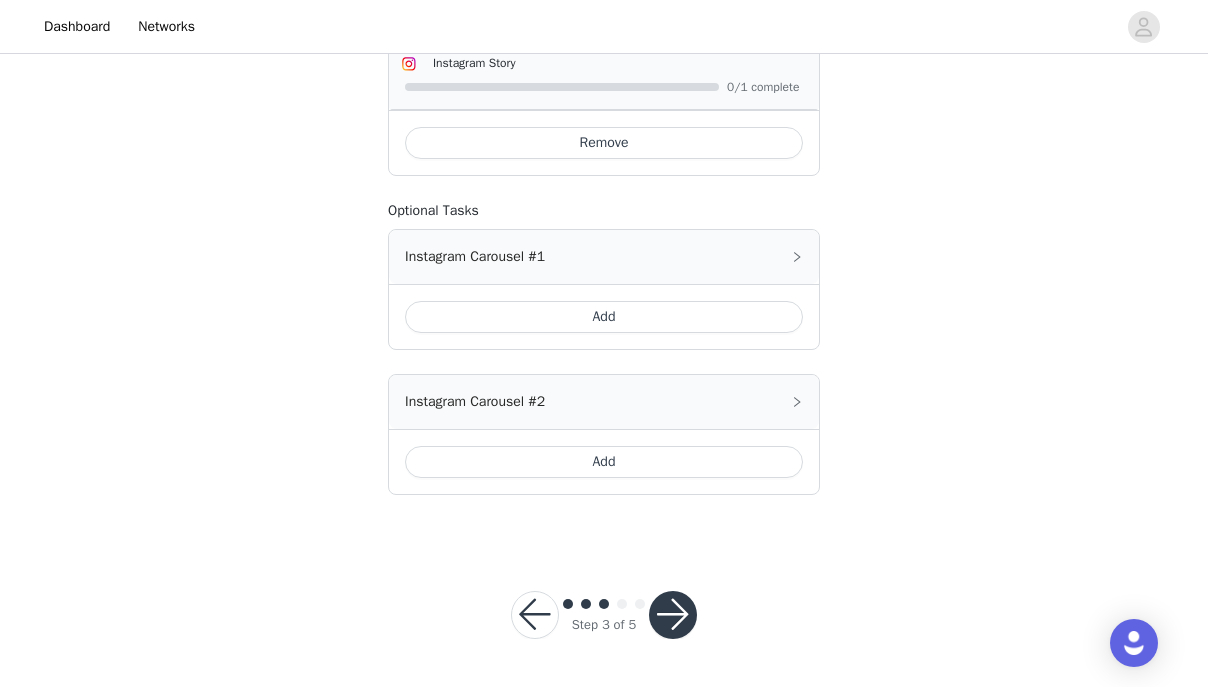 scroll, scrollTop: 2731, scrollLeft: 0, axis: vertical 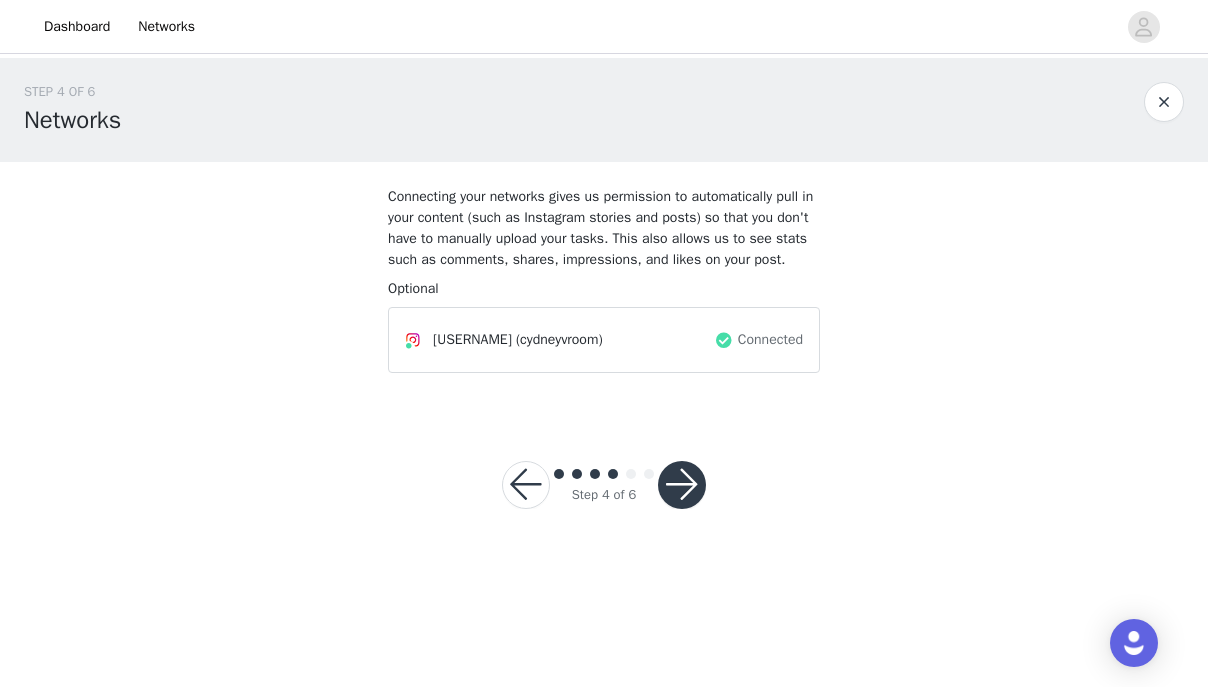 click at bounding box center [682, 485] 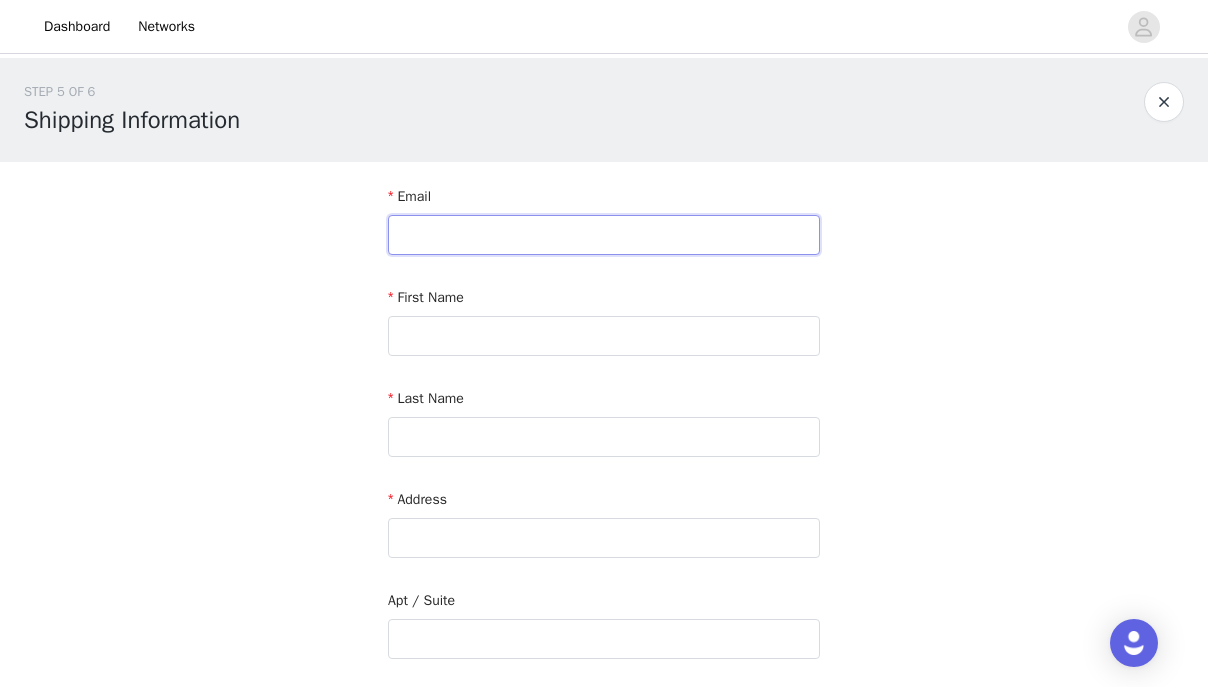 click at bounding box center [604, 235] 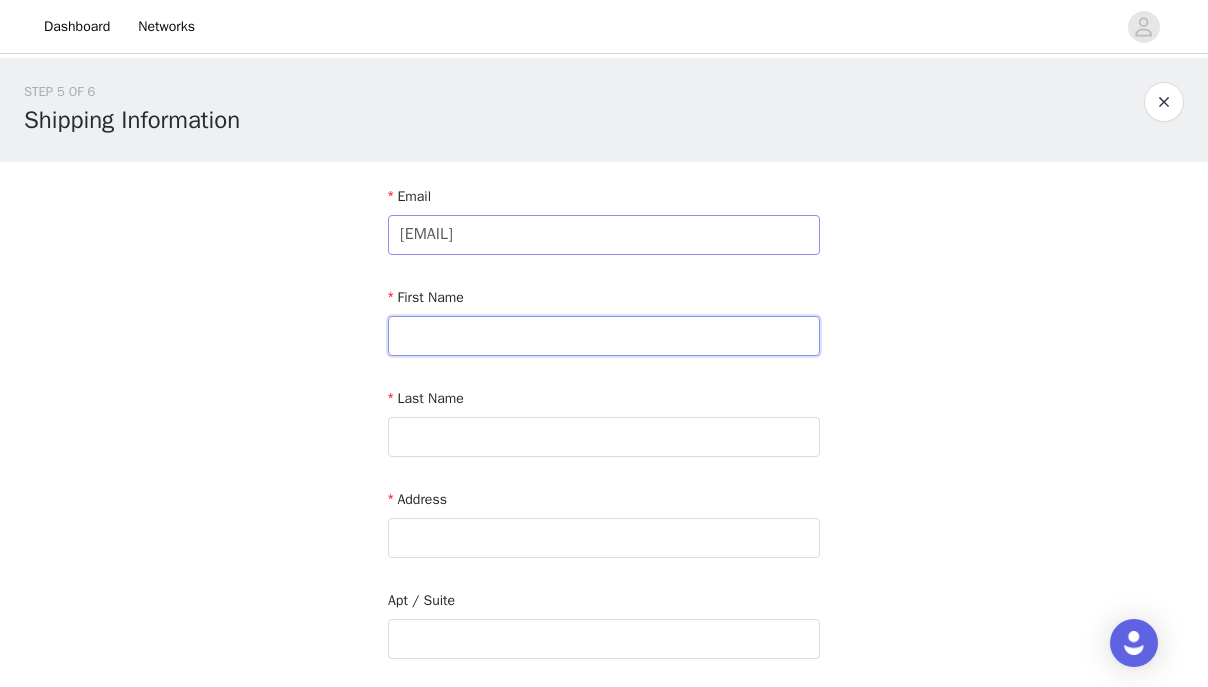 type on "[FIRST]" 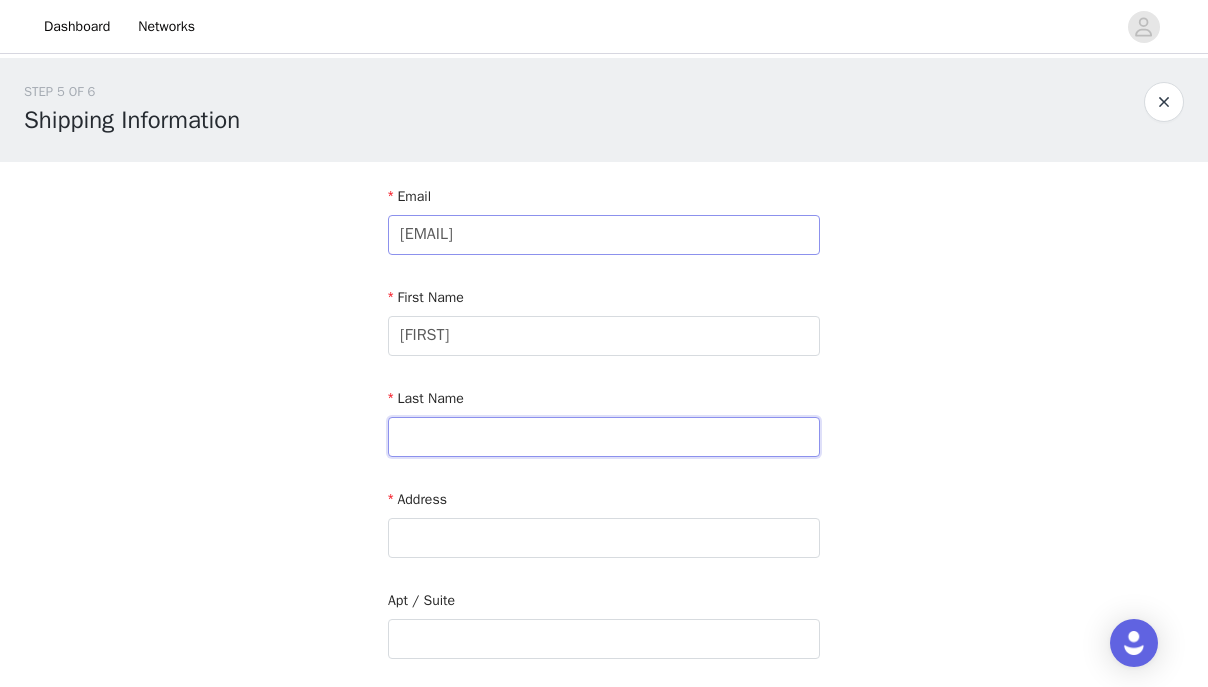 type on "[LAST]" 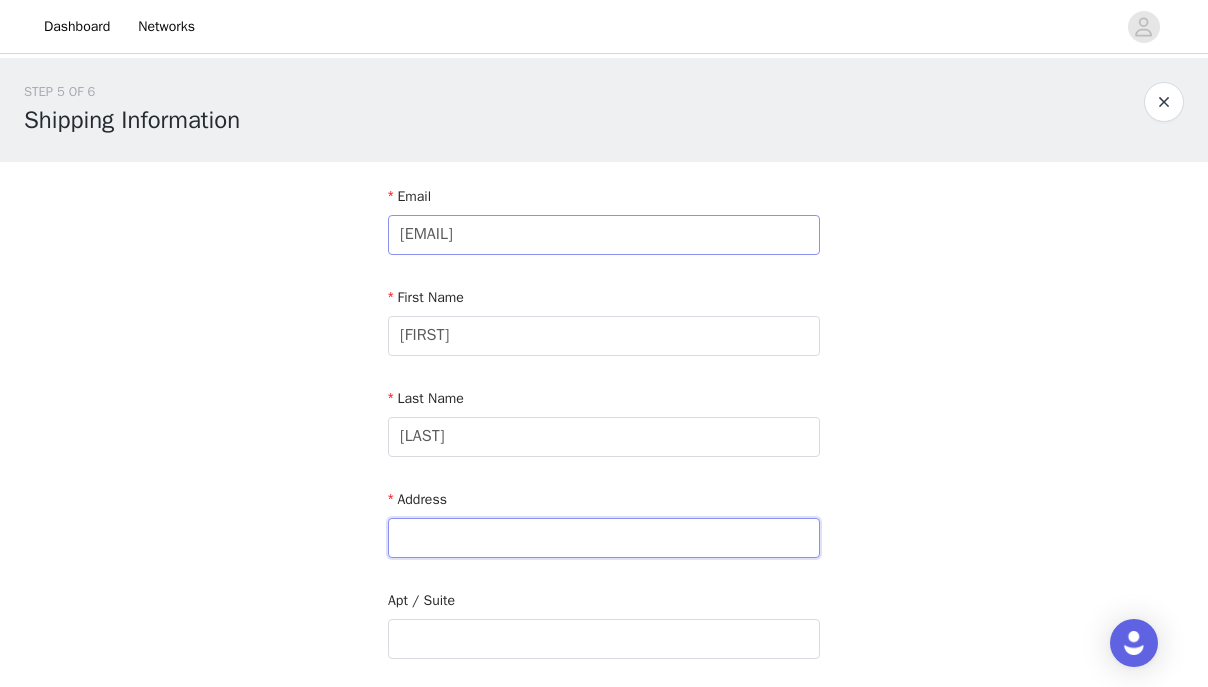 type on "[NUMBER] [STREET], [CITY], [STATE] [POSTCODE]" 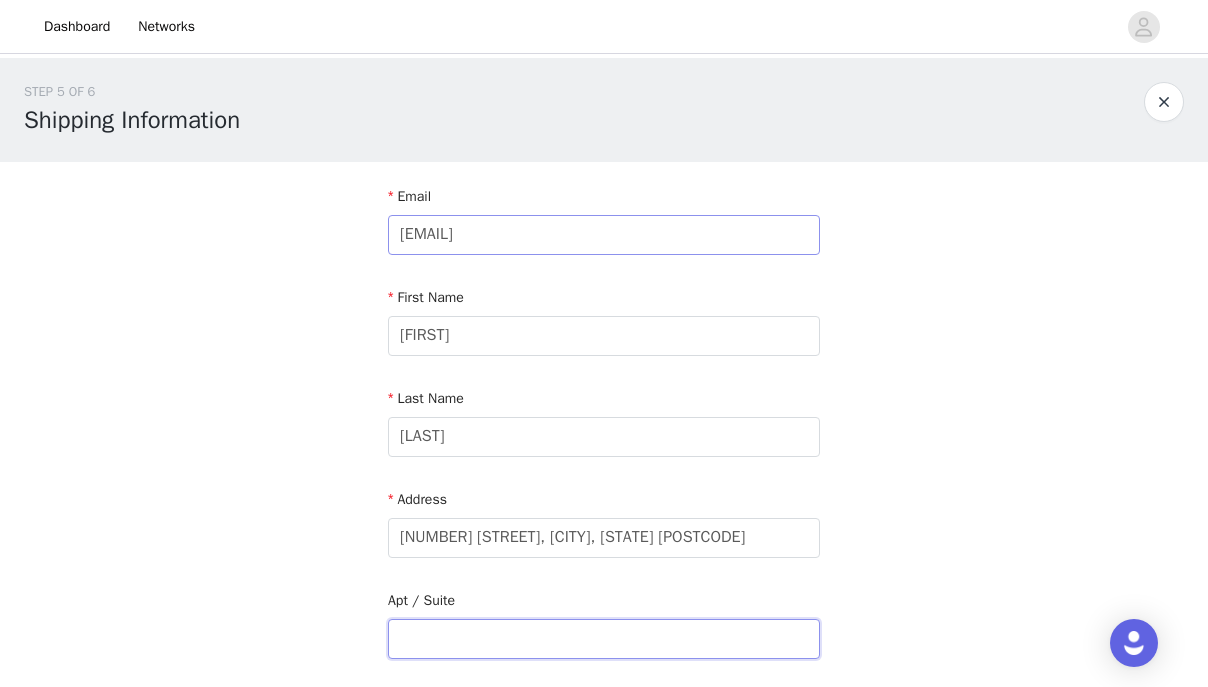 type on "[NUMBER] [STREET] [APT/SUITE] [CITY], [STATE] [POSTCODE]" 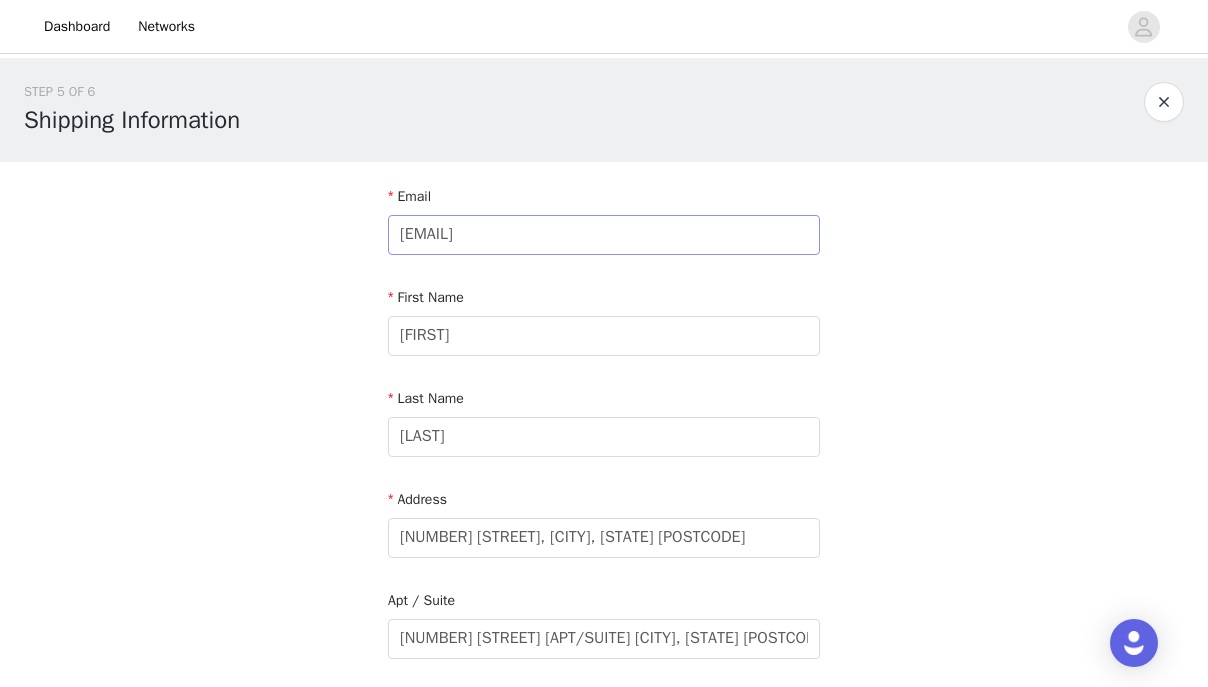 type on "[CITY]" 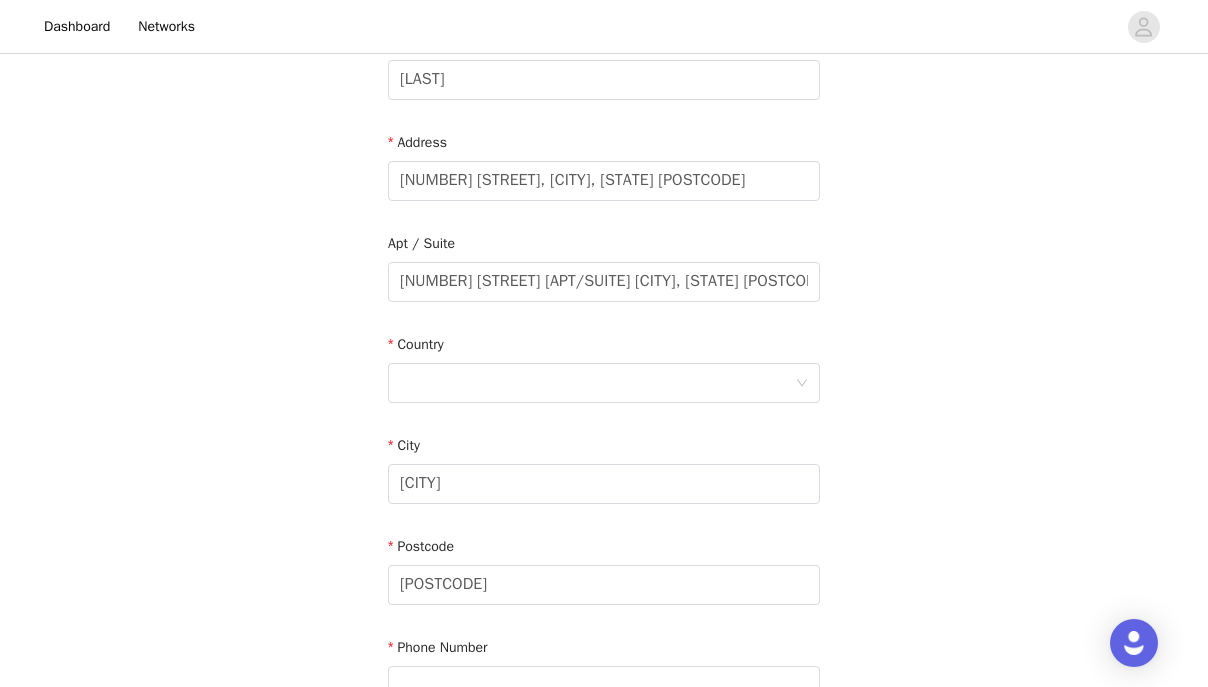 scroll, scrollTop: 481, scrollLeft: 0, axis: vertical 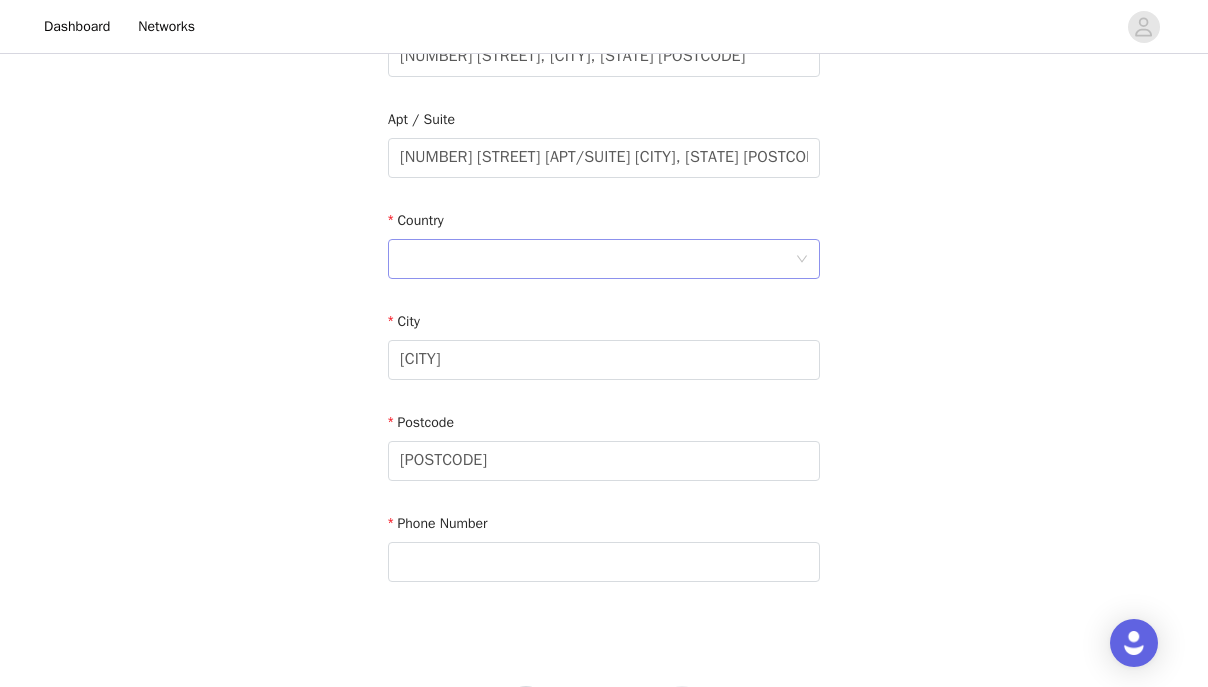 click at bounding box center [597, 259] 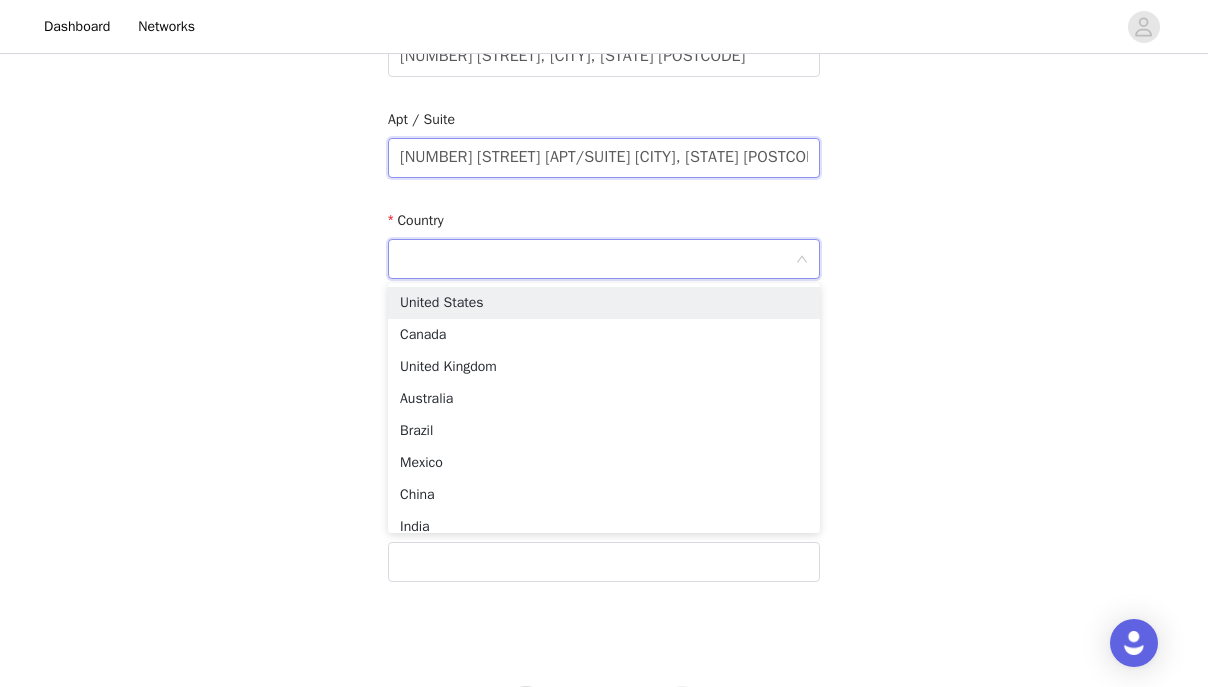 click on "[NUMBER] [STREET] [APT/SUITE] [CITY], [STATE] [POSTCODE]" at bounding box center (604, 158) 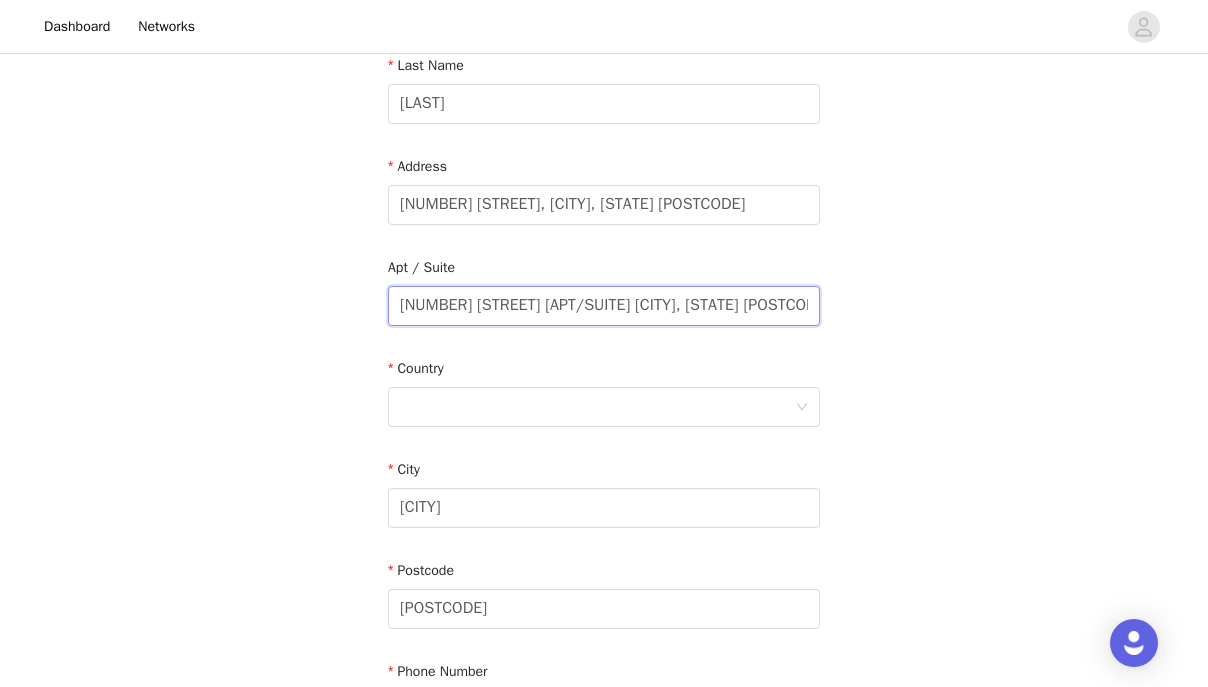 scroll, scrollTop: 330, scrollLeft: 0, axis: vertical 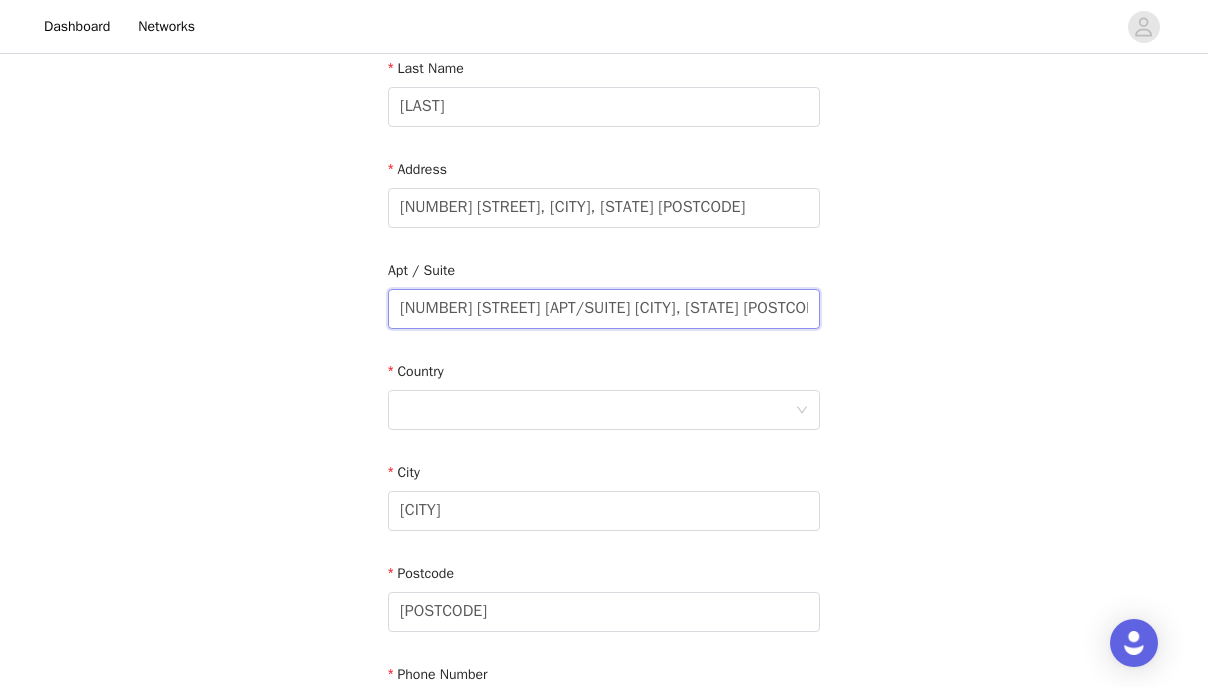 drag, startPoint x: 742, startPoint y: 295, endPoint x: 393, endPoint y: 279, distance: 349.36658 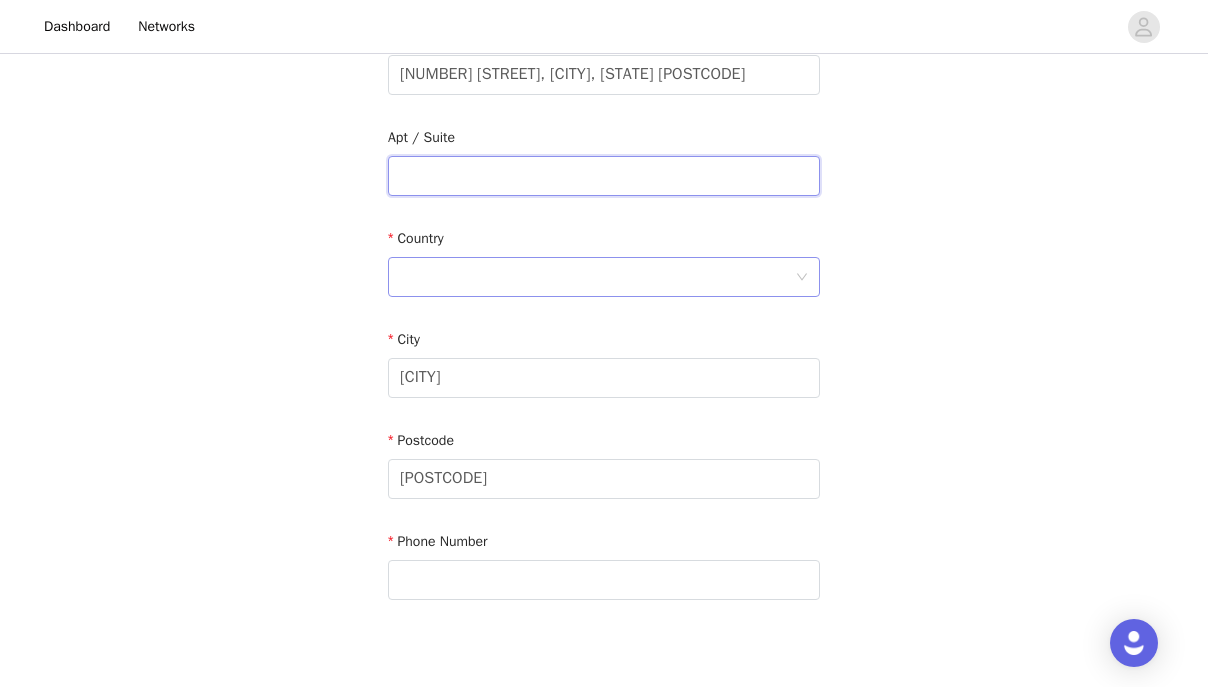 scroll, scrollTop: 544, scrollLeft: 0, axis: vertical 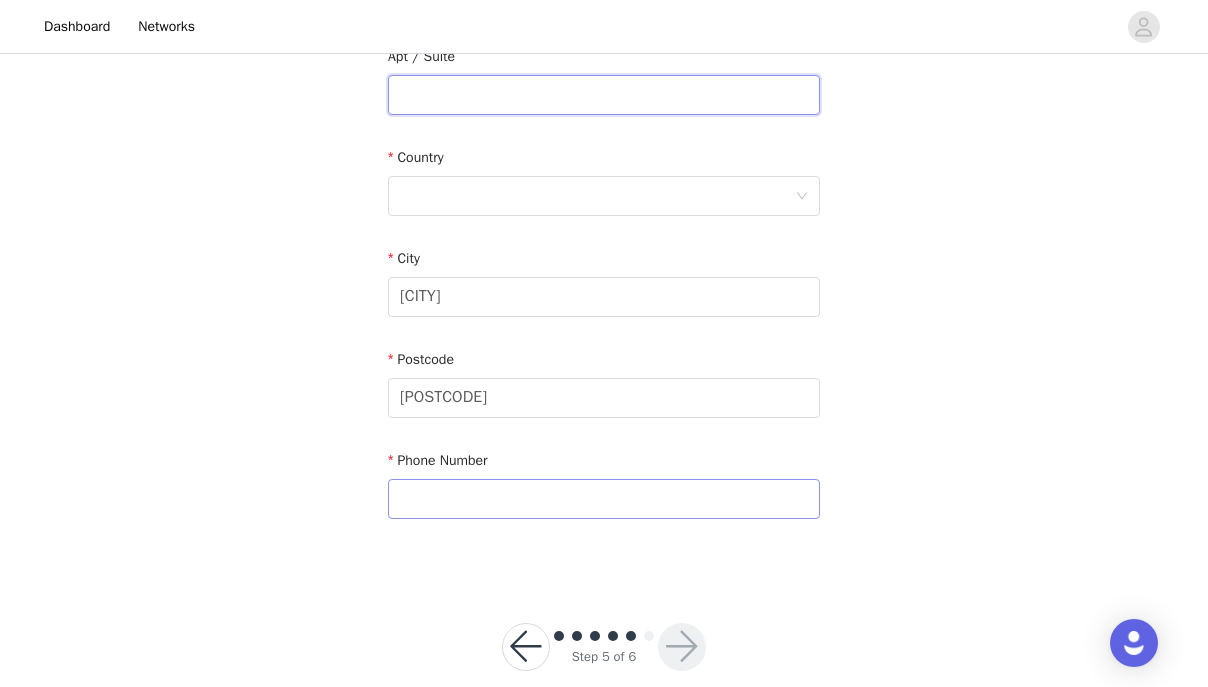 type 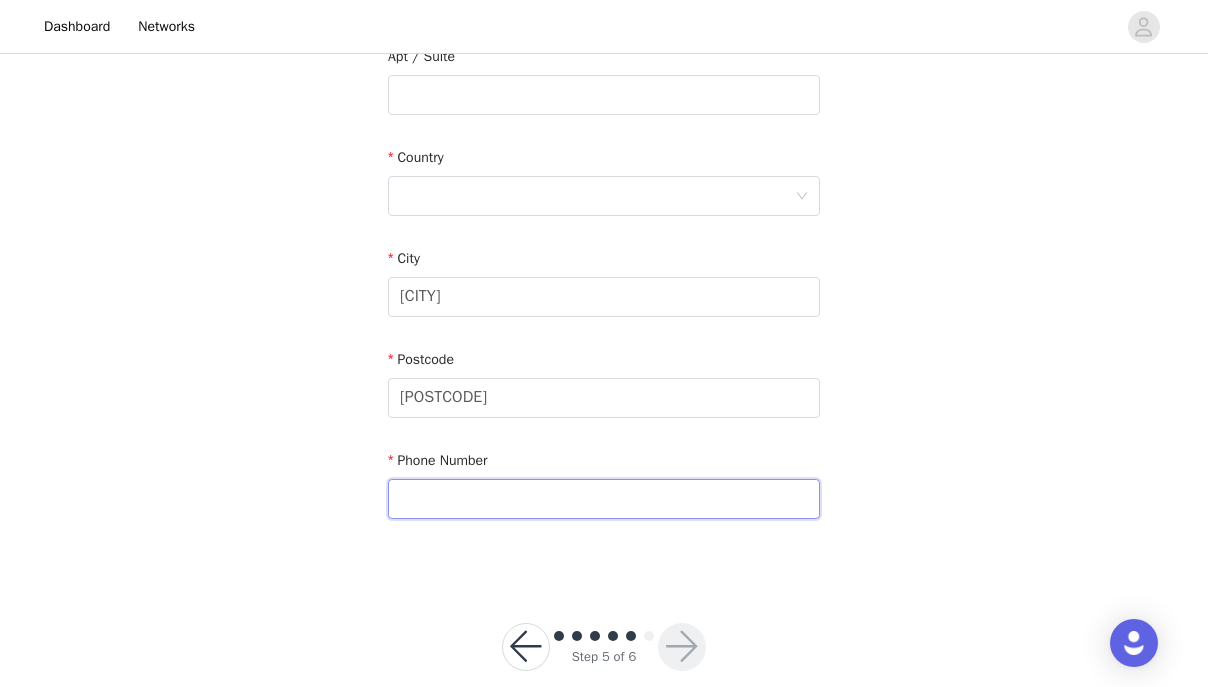click at bounding box center (604, 499) 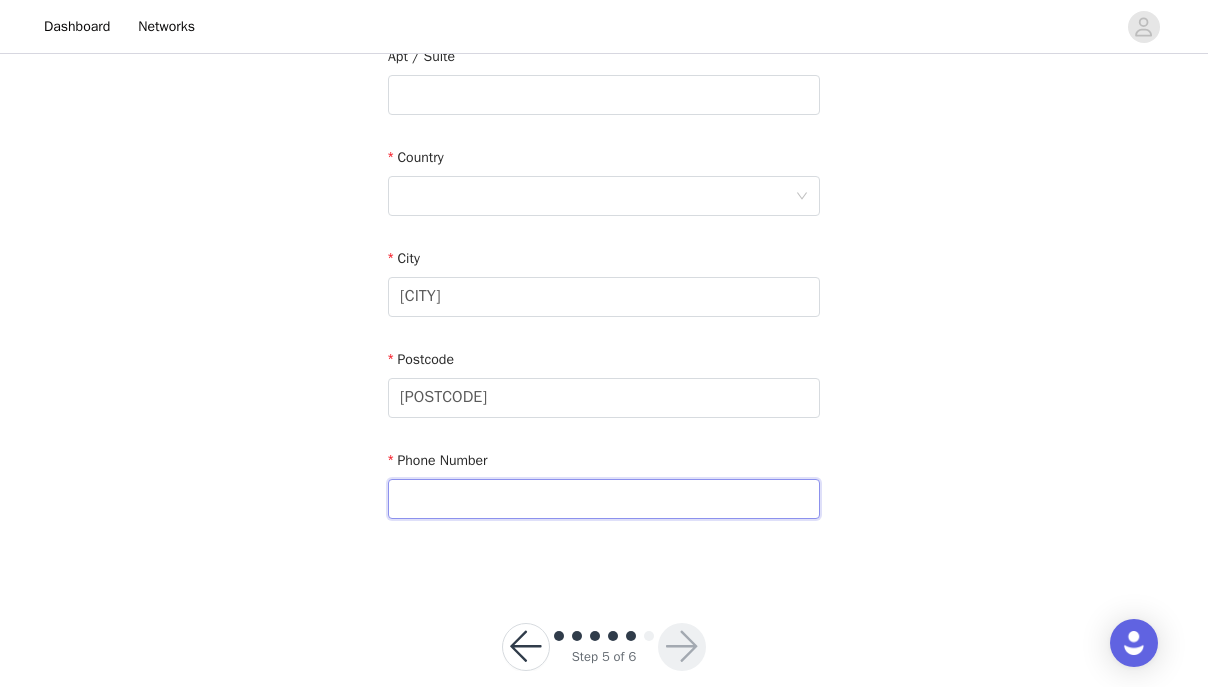 type on "[PHONE]" 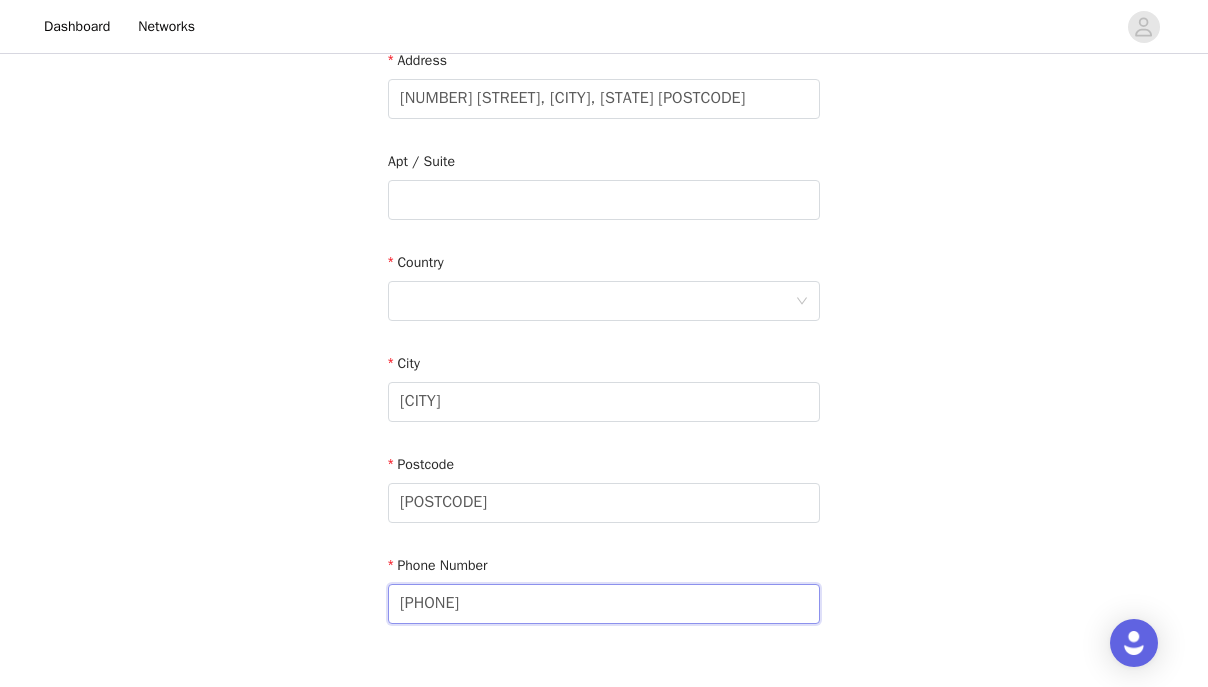 scroll, scrollTop: 575, scrollLeft: 0, axis: vertical 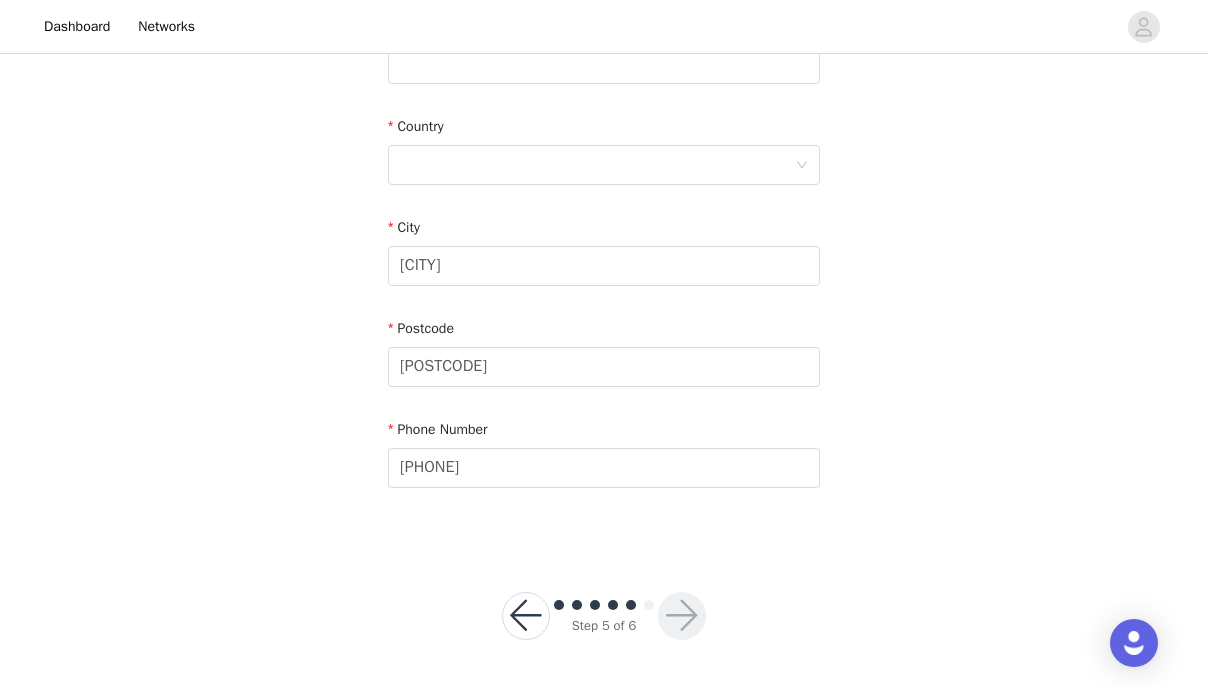 click on "STEP 5 OF 6
Shipping Information
Email [EMAIL]   First Name [FIRST]   Last Name [LAST]   Address [NUMBER] [STREET], [CITY], [STATE] [POSTCODE]   Apt / Suite   Country     City [CITY]     Postcode [POSTCODE]   Phone Number [PHONE]
Step 5 of 6" at bounding box center [604, 85] 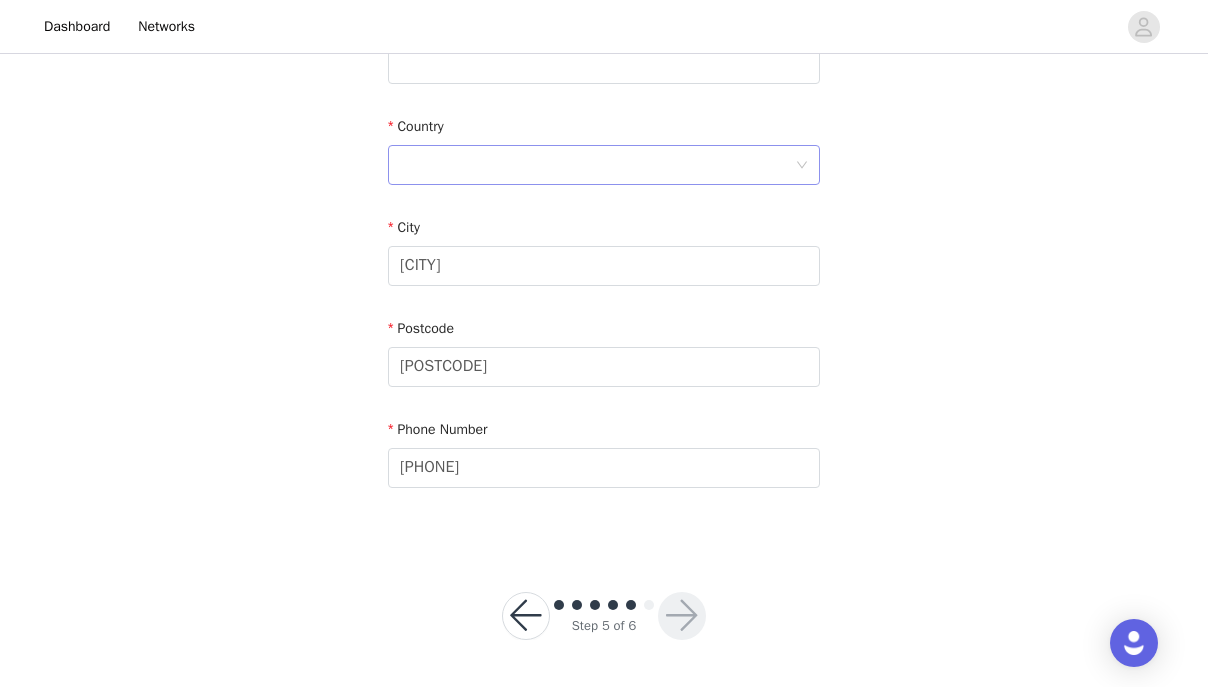 click at bounding box center (597, 165) 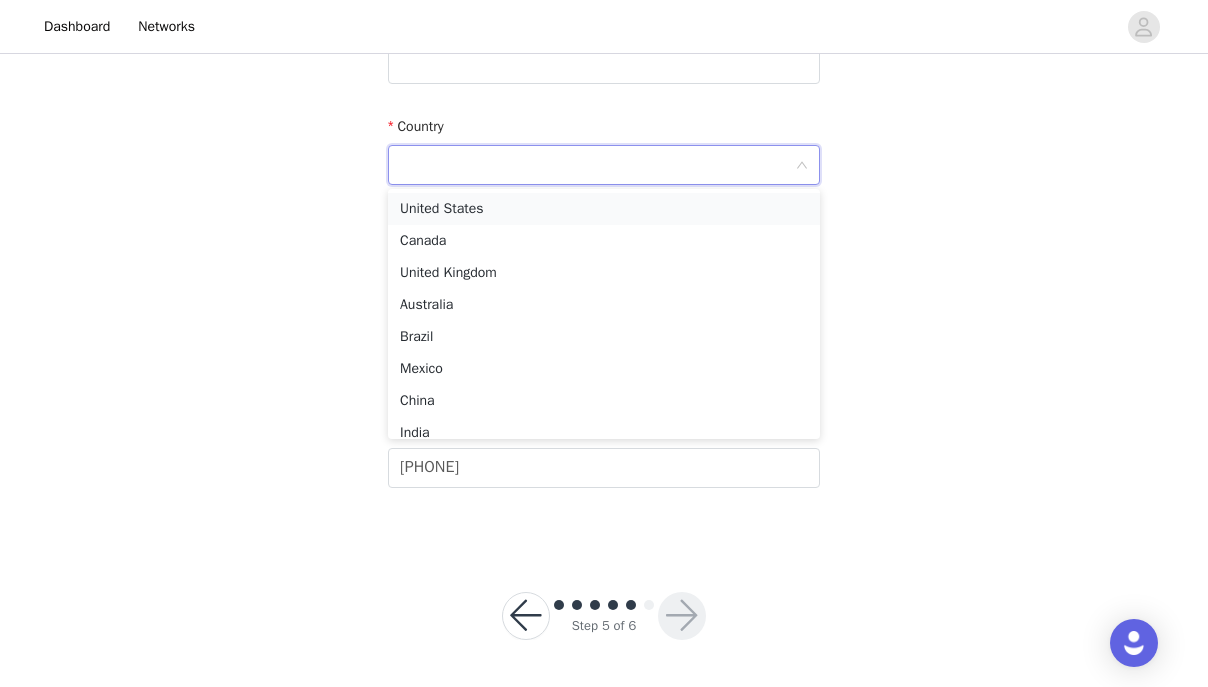 click on "United States" at bounding box center (604, 209) 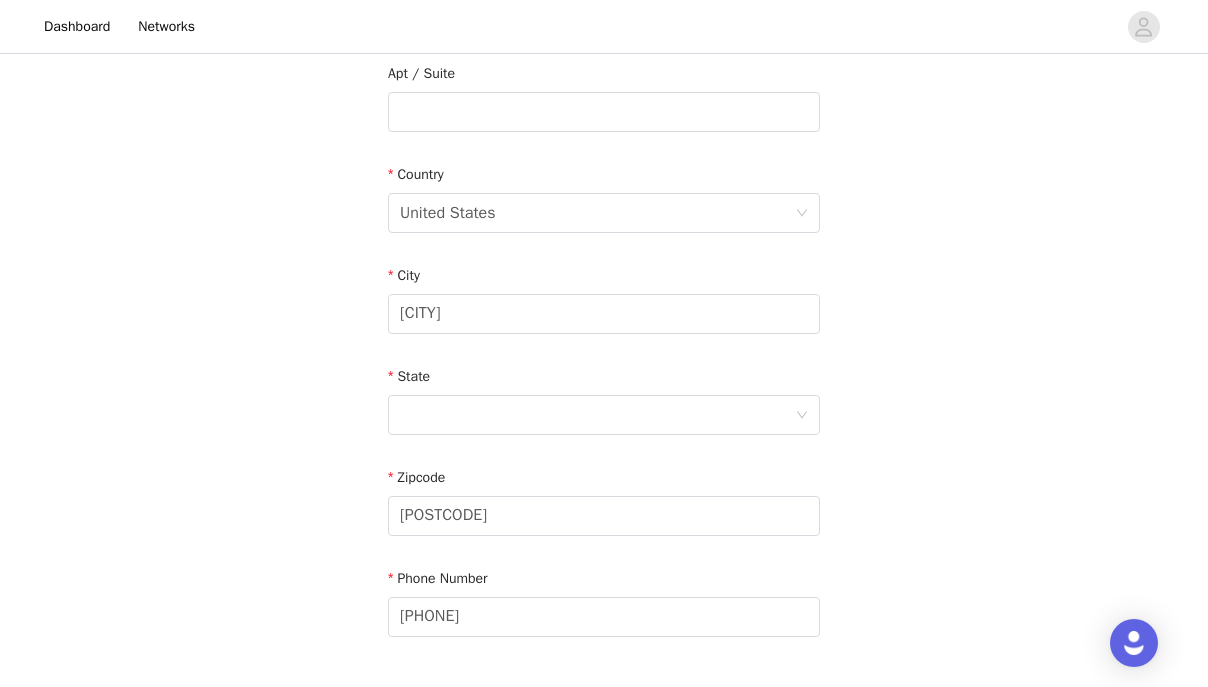 scroll, scrollTop: 676, scrollLeft: 0, axis: vertical 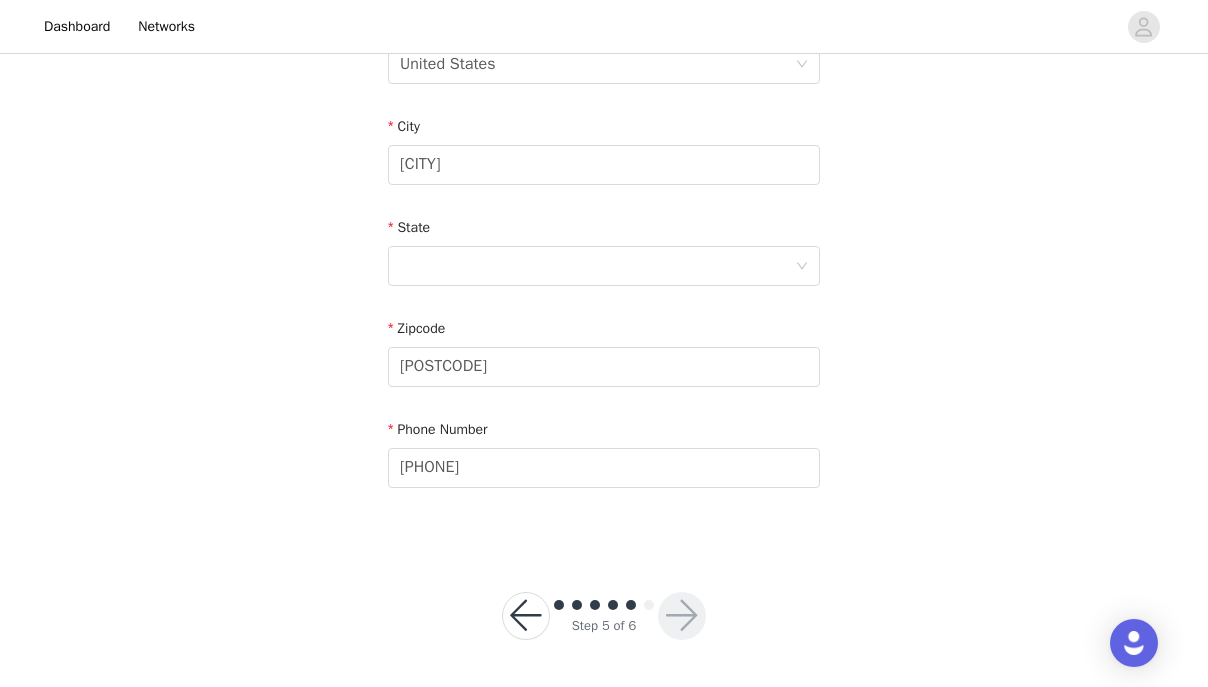 click on "Step 5 of 6" at bounding box center [604, 616] 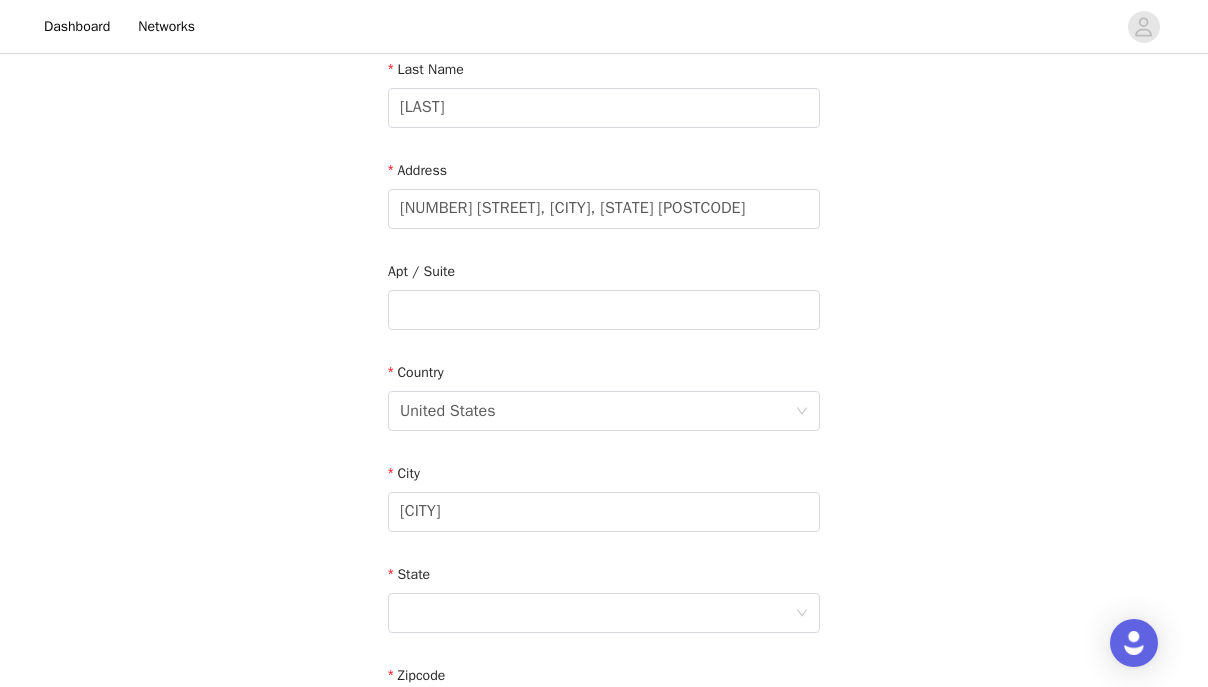 scroll, scrollTop: 146, scrollLeft: 0, axis: vertical 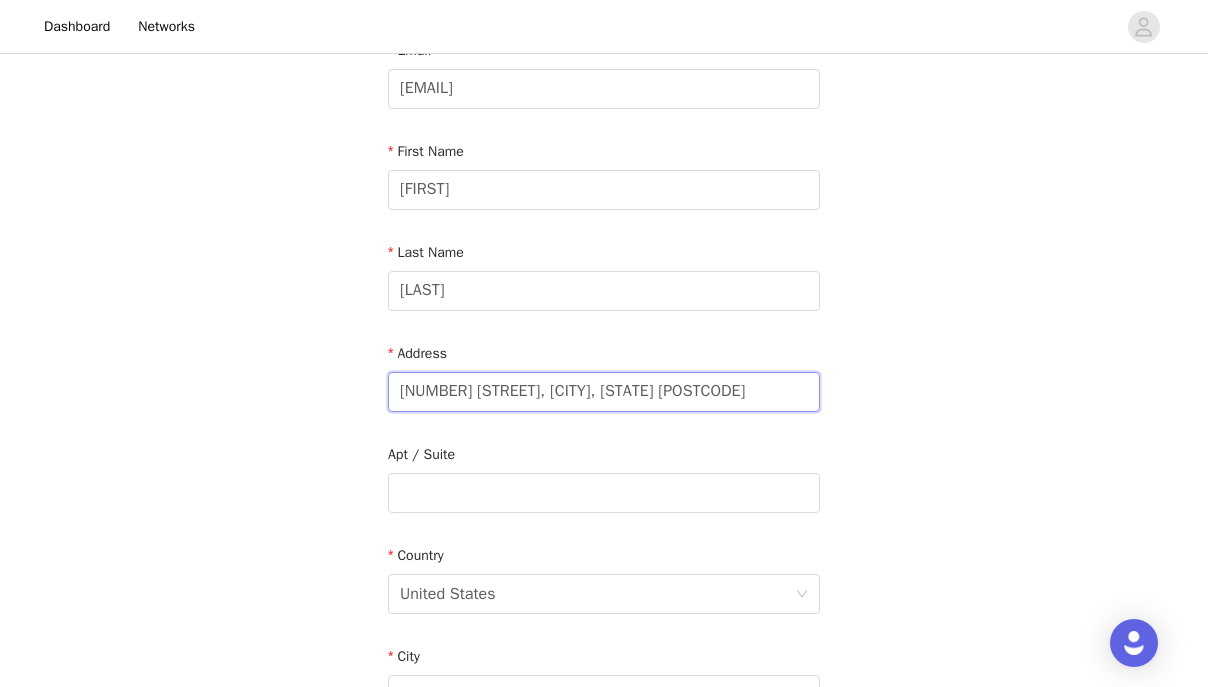 click on "[NUMBER] [STREET], [CITY], [STATE] [POSTCODE]" at bounding box center [604, 392] 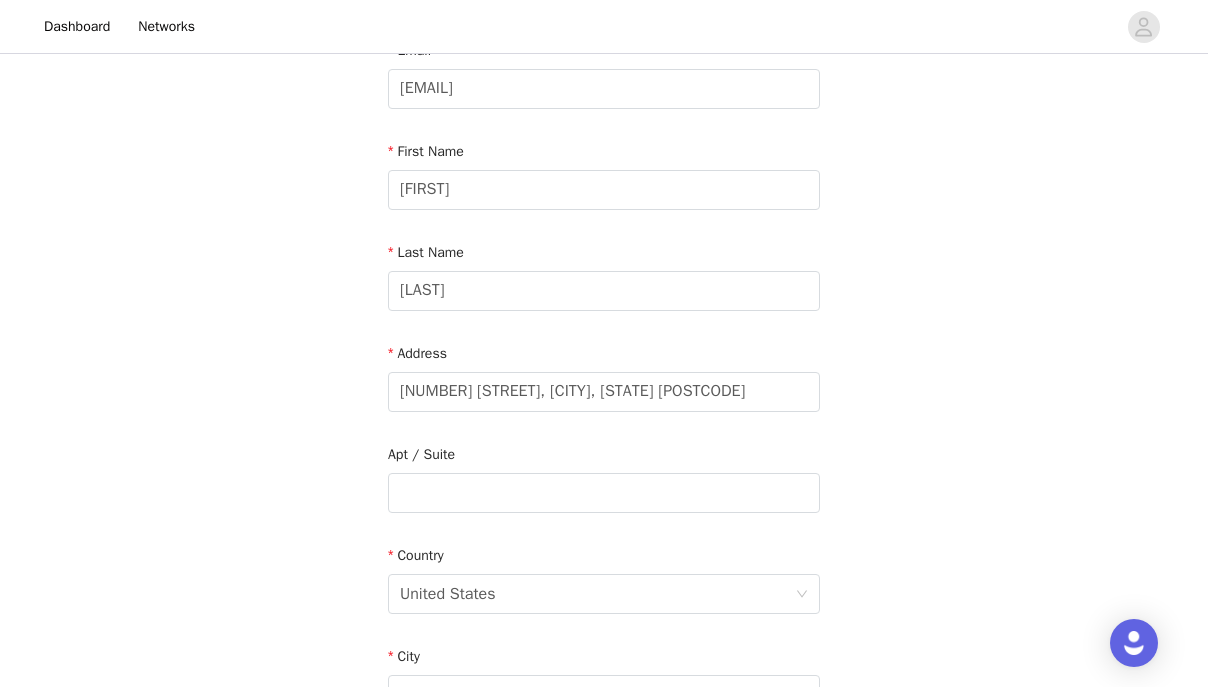 click on "Email [EMAIL]   First Name [FIRST]   Last Name [LAST]   Address [NUMBER] [STREET], [CITY], [STATE] [POSTCODE]   Apt / Suite   Country
United States
City [CITY]   State     Zipcode [POSTCODE]   Phone Number [PHONE]" at bounding box center (604, 533) 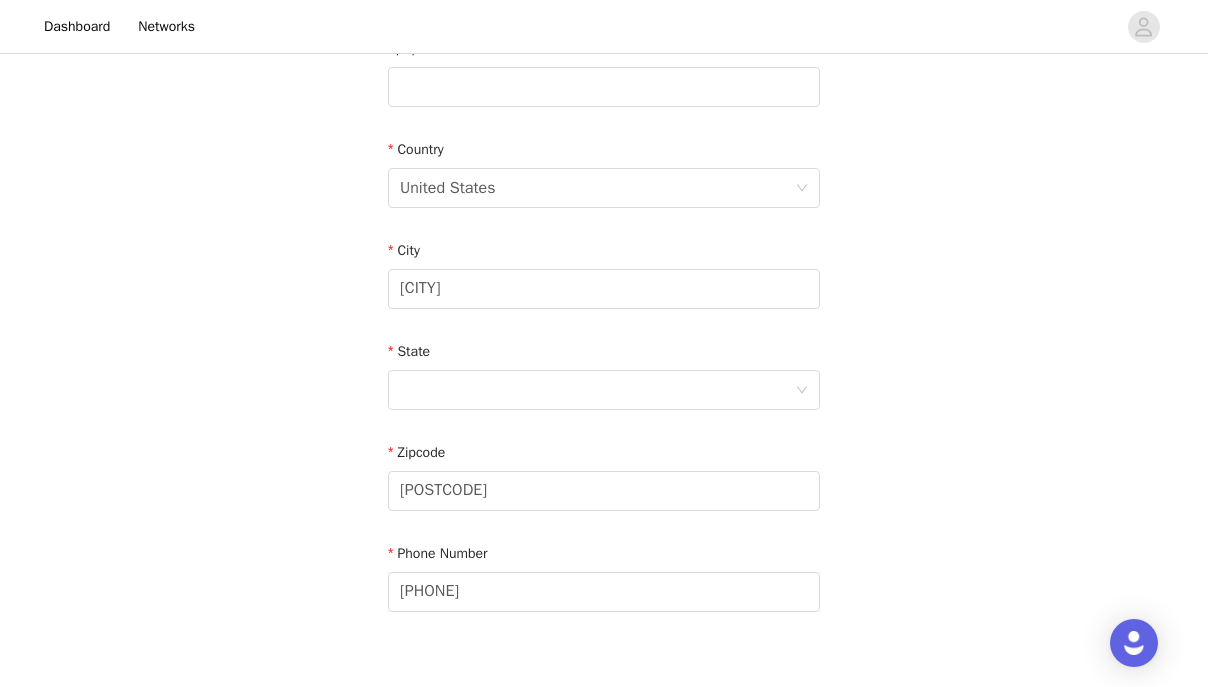 scroll, scrollTop: 570, scrollLeft: 0, axis: vertical 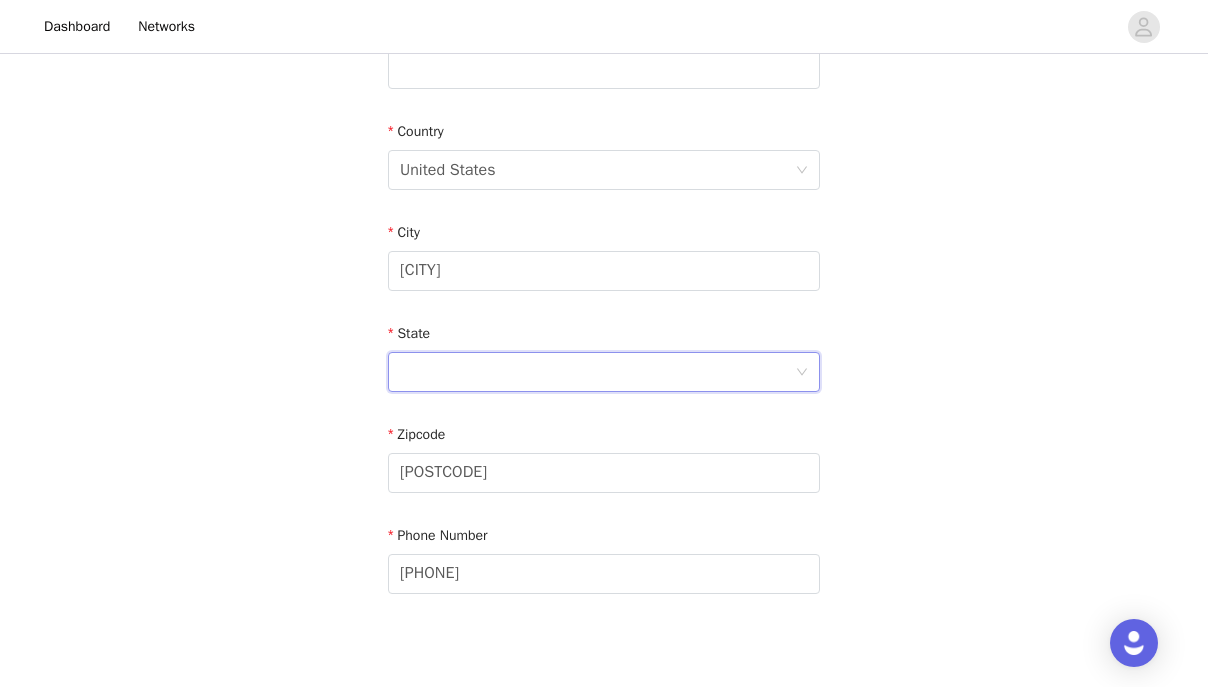 click at bounding box center (597, 372) 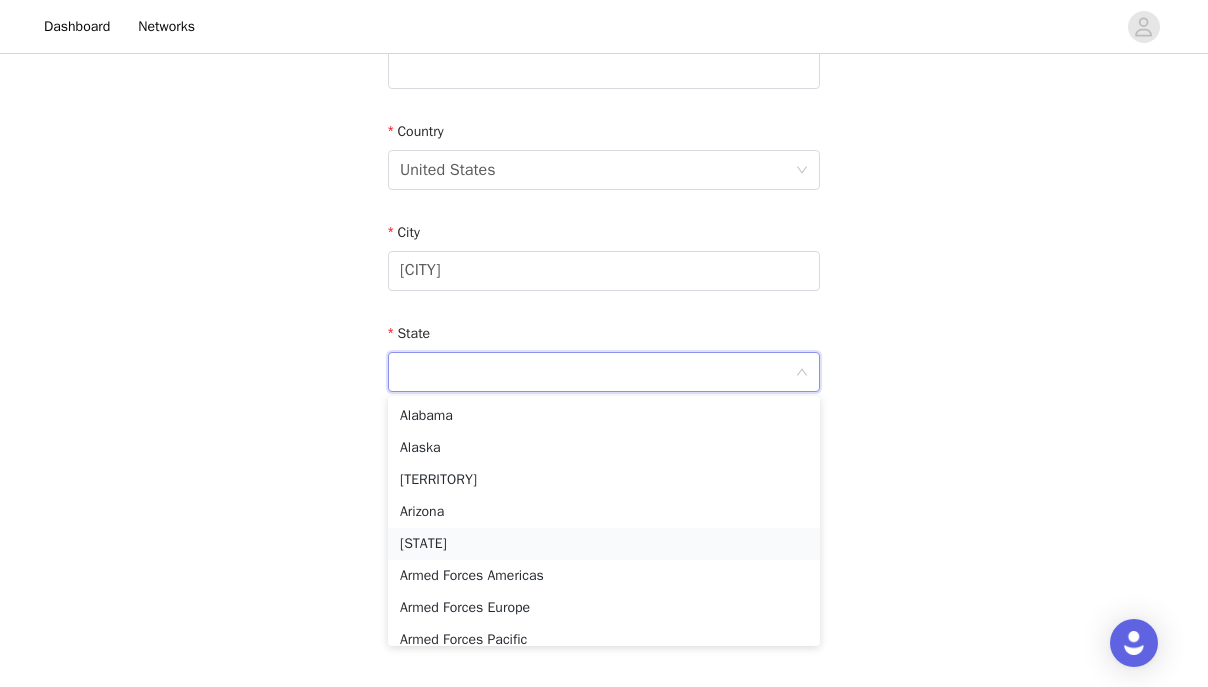 scroll, scrollTop: 196, scrollLeft: 0, axis: vertical 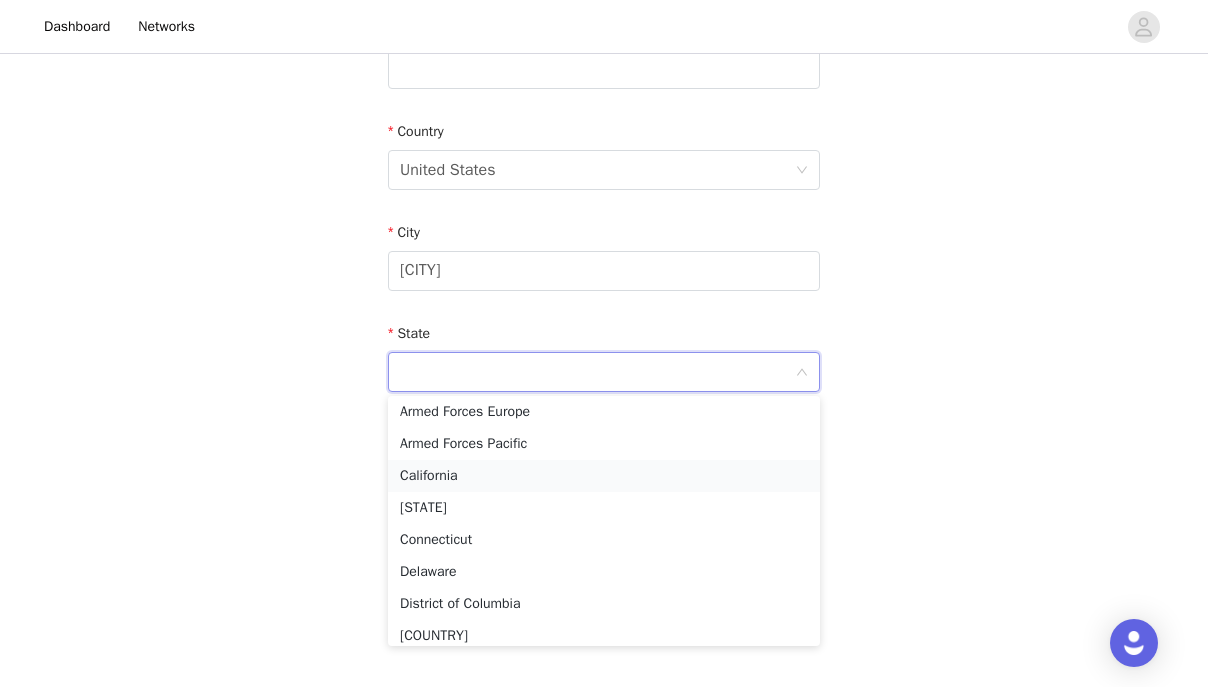 click on "California" at bounding box center (604, 476) 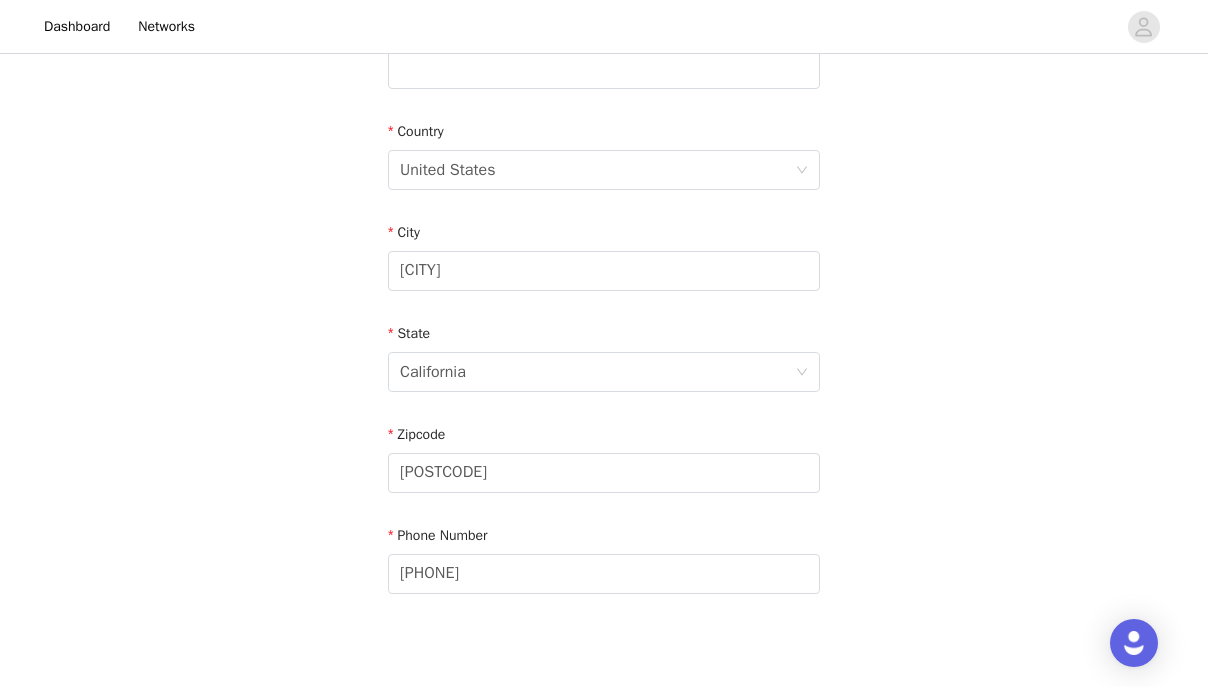 scroll, scrollTop: 676, scrollLeft: 0, axis: vertical 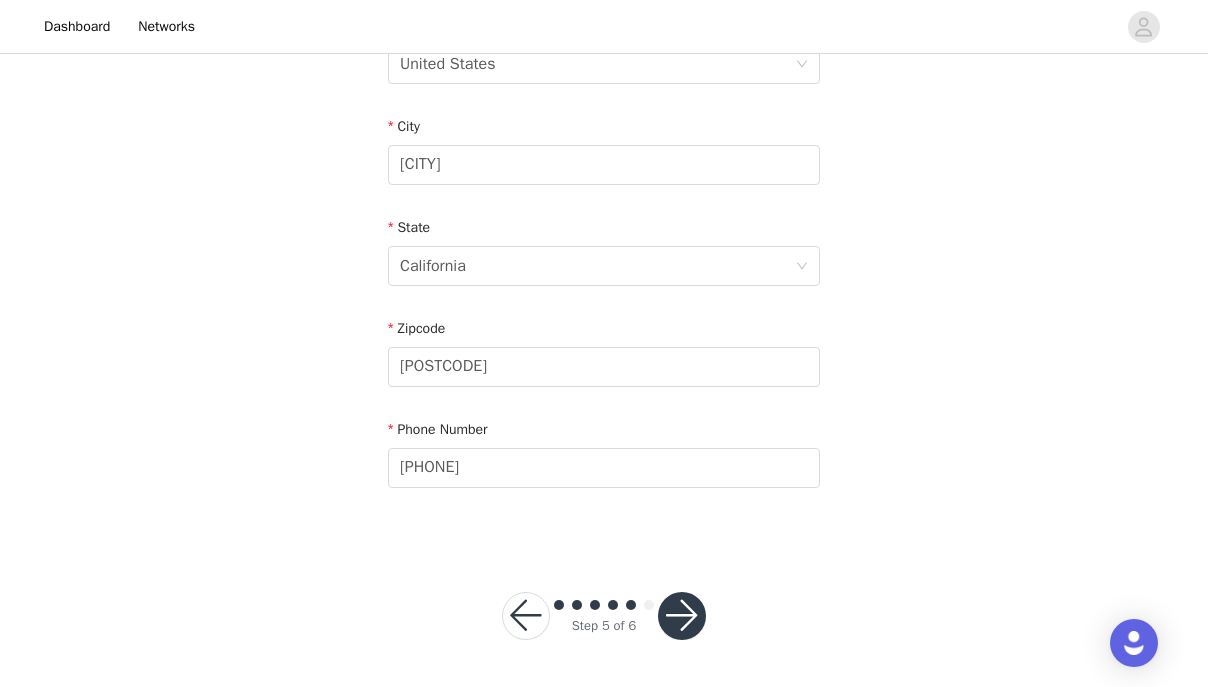 click at bounding box center [682, 616] 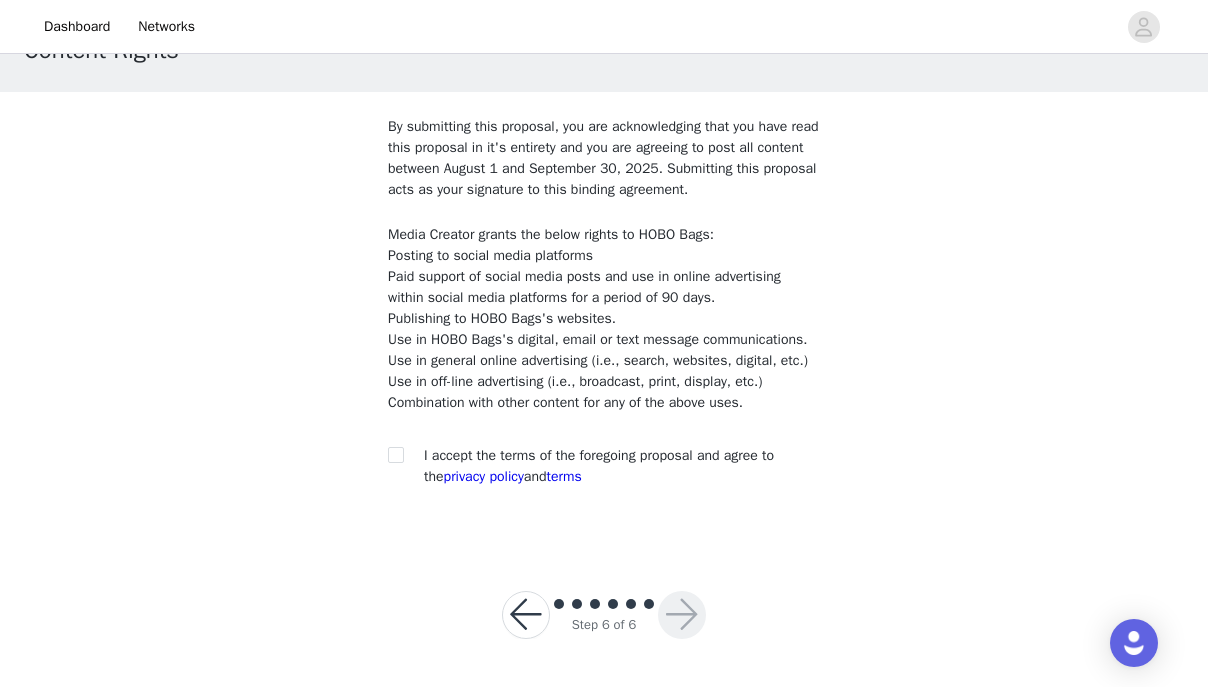 scroll, scrollTop: 111, scrollLeft: 0, axis: vertical 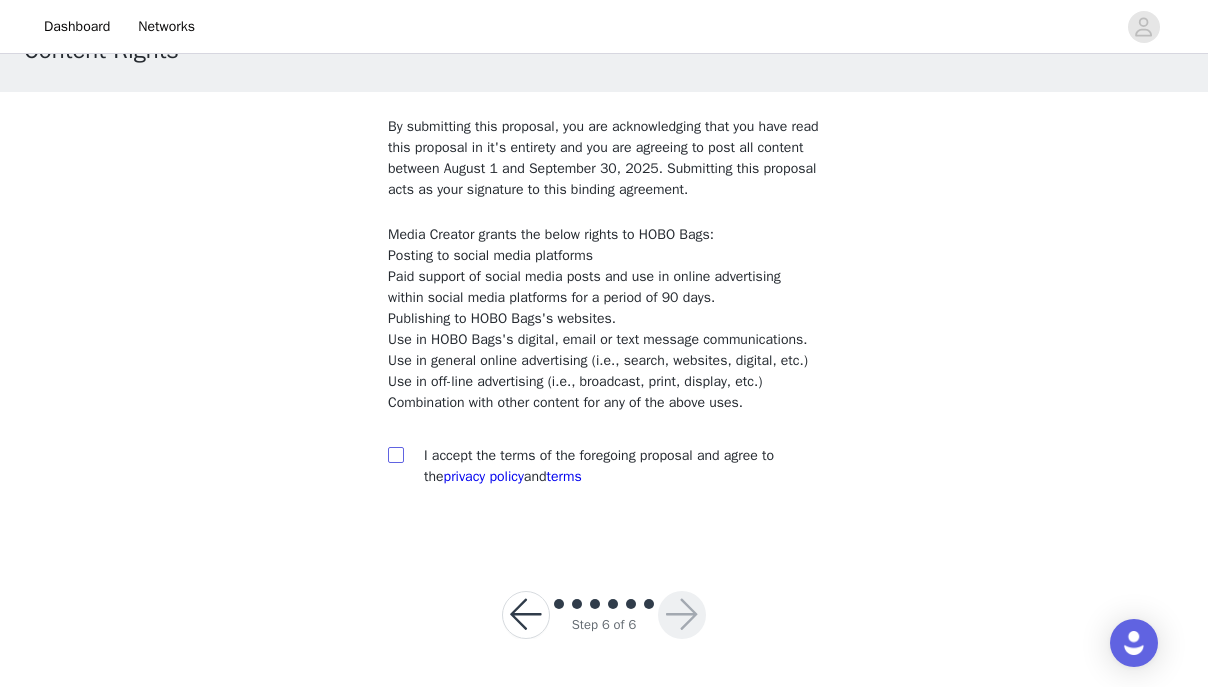click at bounding box center [395, 454] 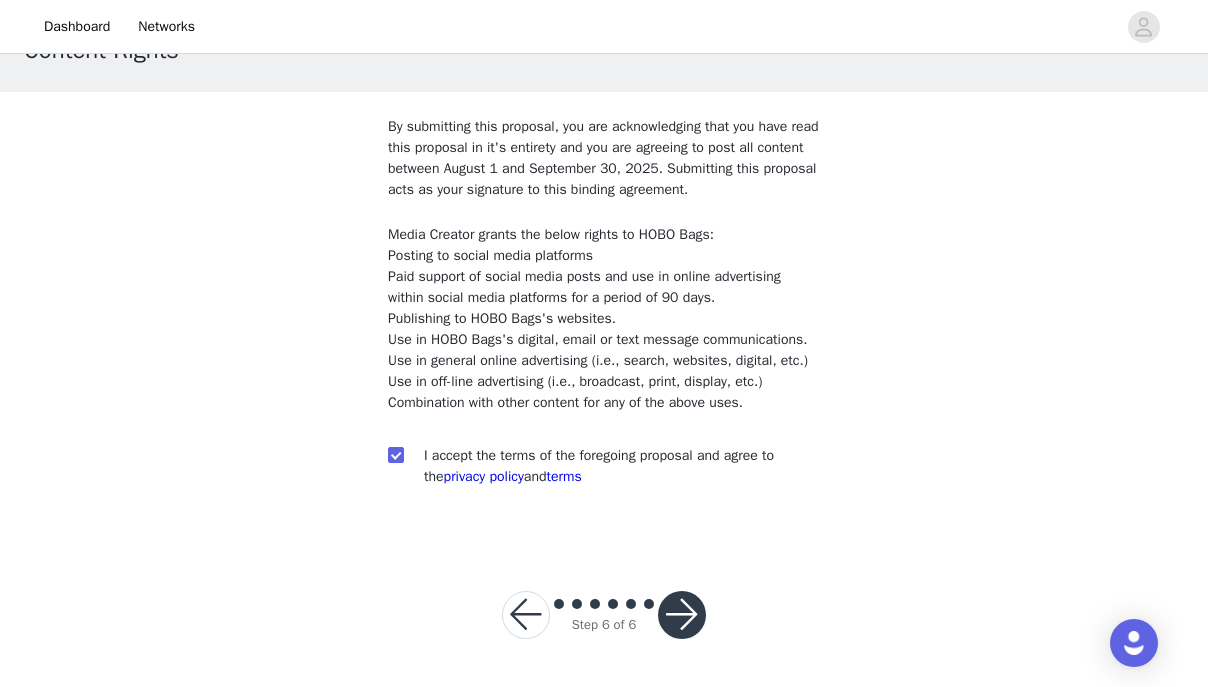 click at bounding box center [682, 615] 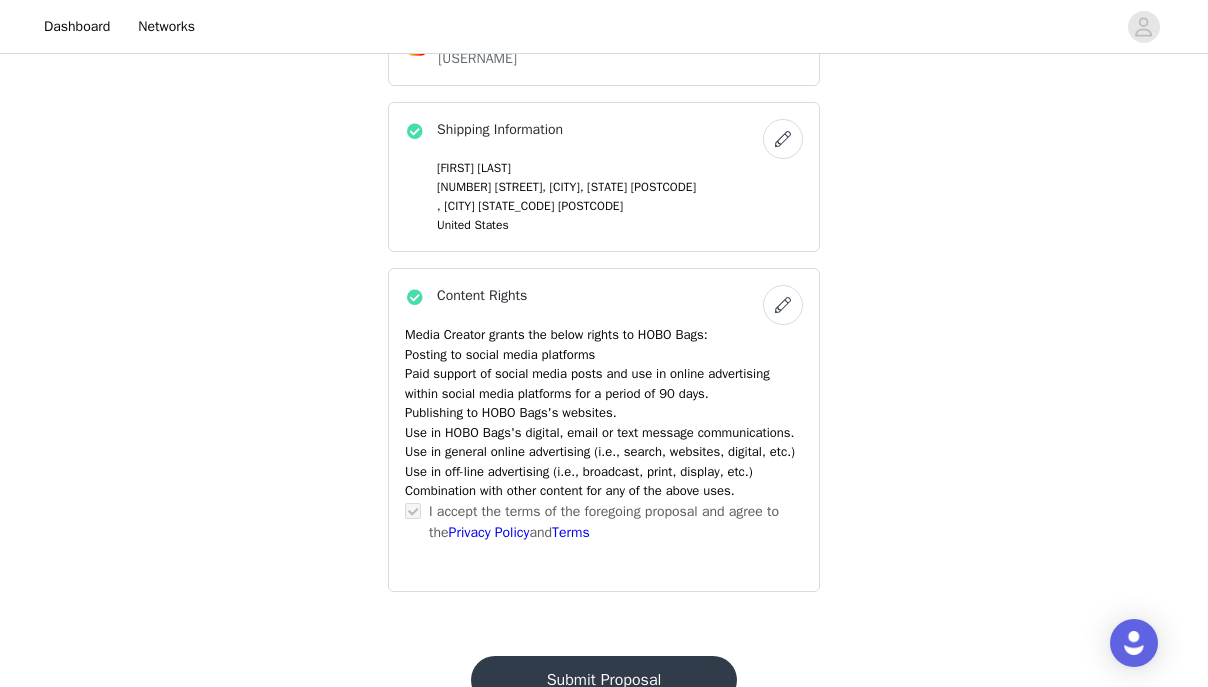 scroll, scrollTop: 1448, scrollLeft: 0, axis: vertical 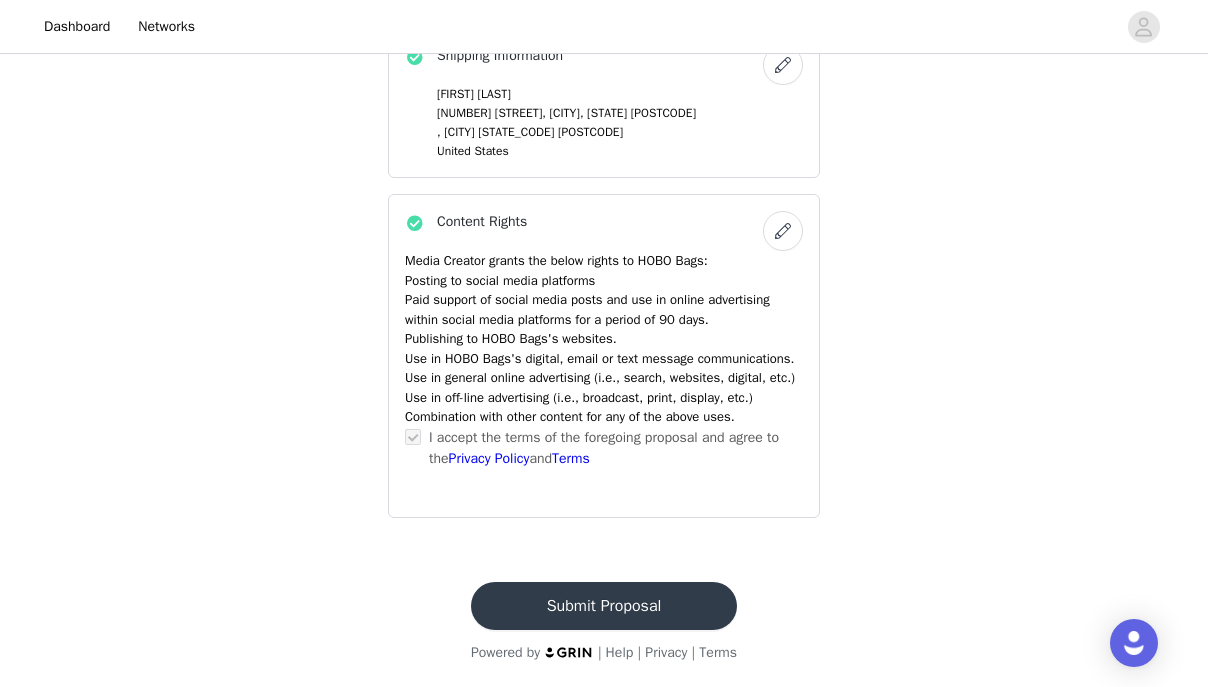click on "Submit Proposal" at bounding box center [604, 606] 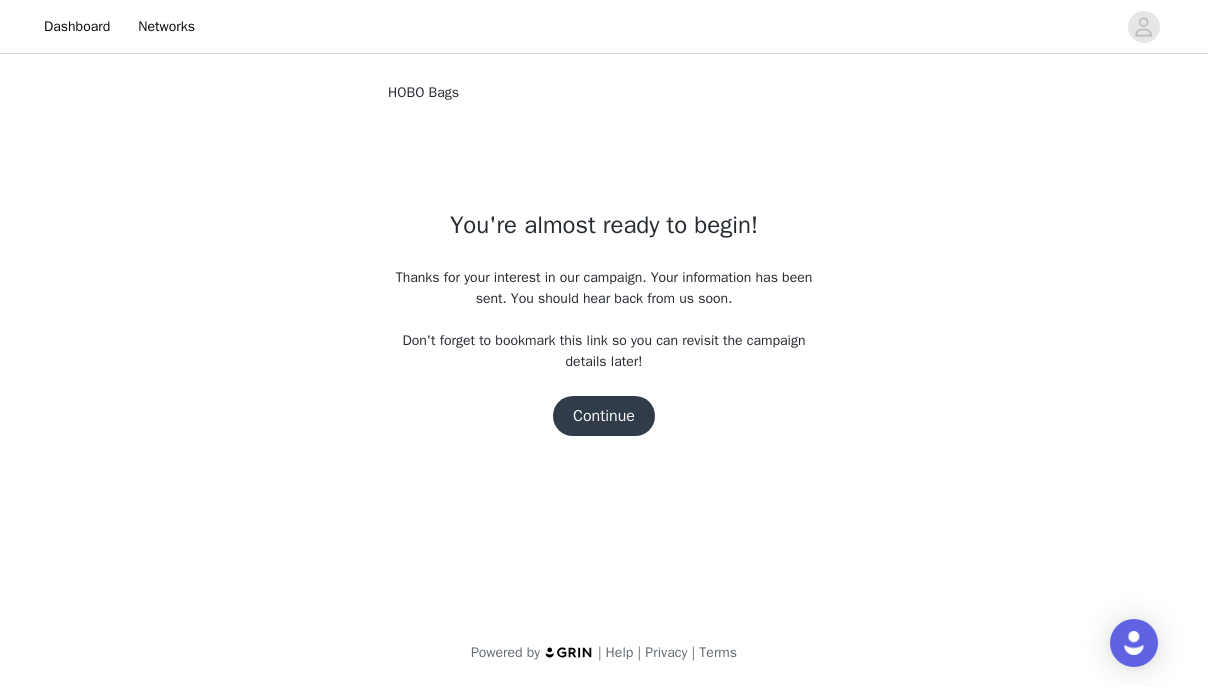 scroll, scrollTop: 0, scrollLeft: 0, axis: both 